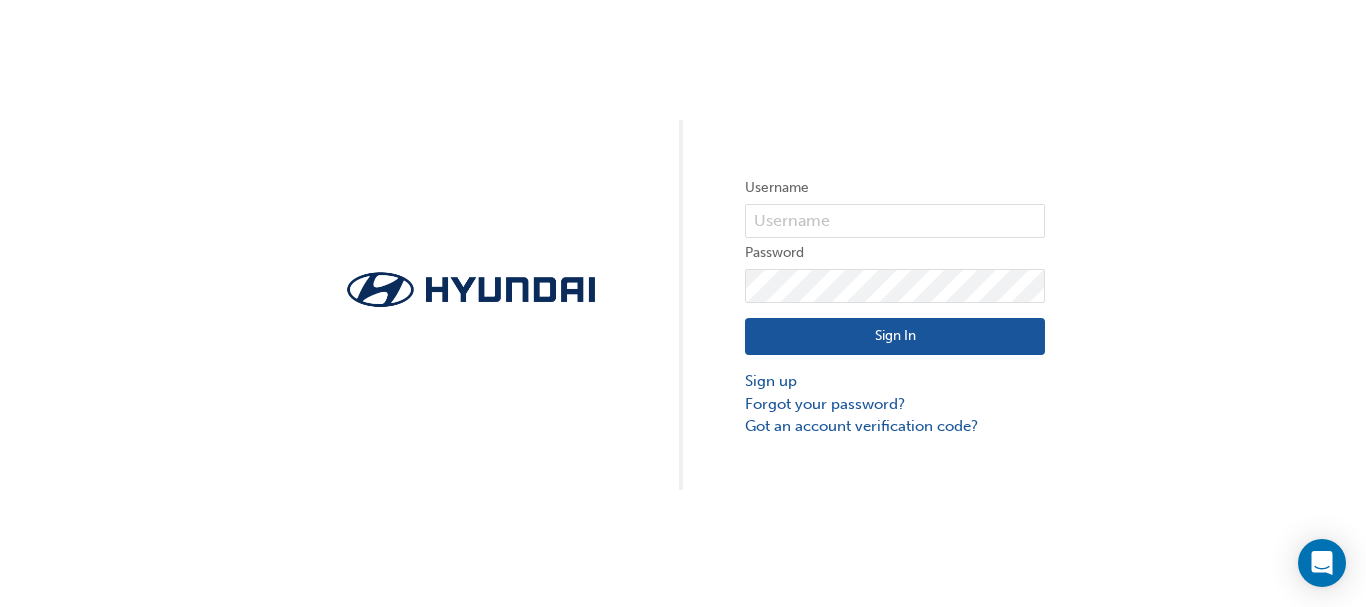 scroll, scrollTop: 0, scrollLeft: 0, axis: both 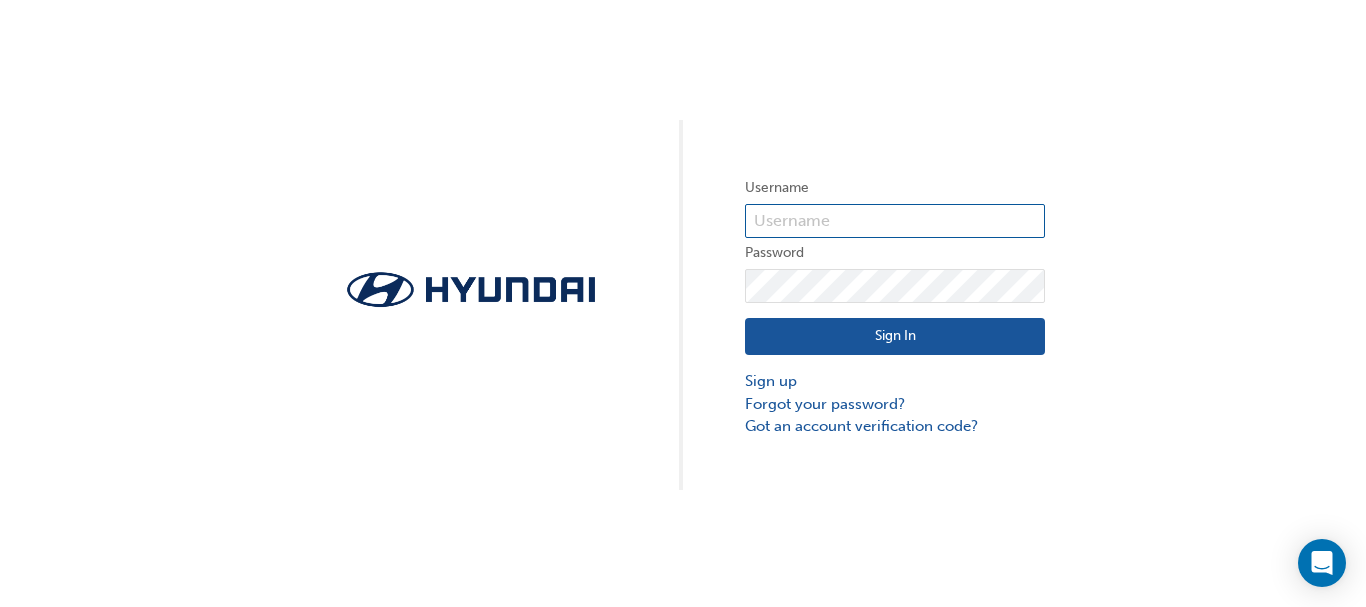 click at bounding box center (895, 221) 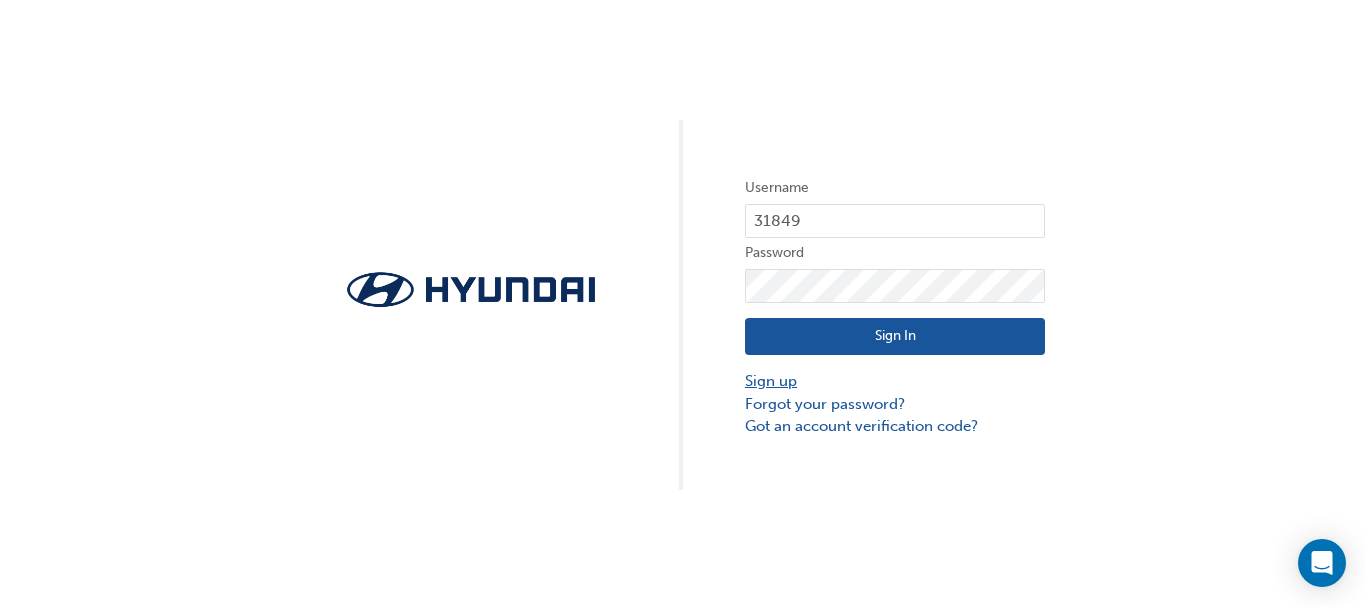 click on "Sign up" at bounding box center (895, 381) 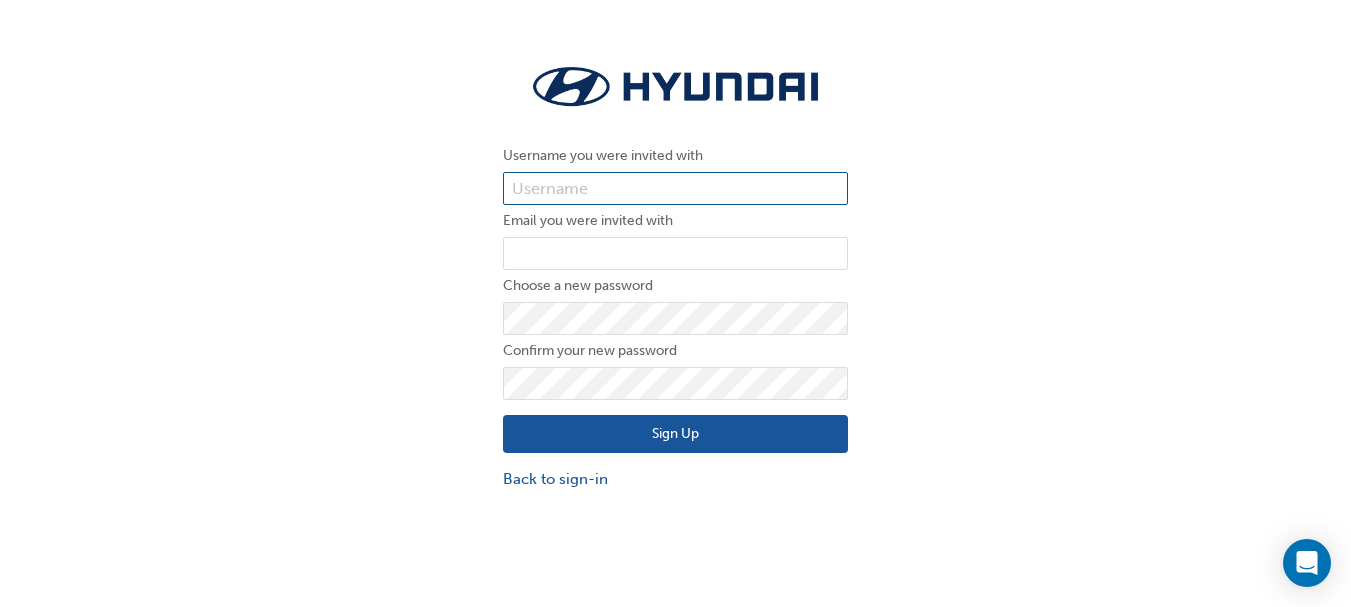click at bounding box center (675, 189) 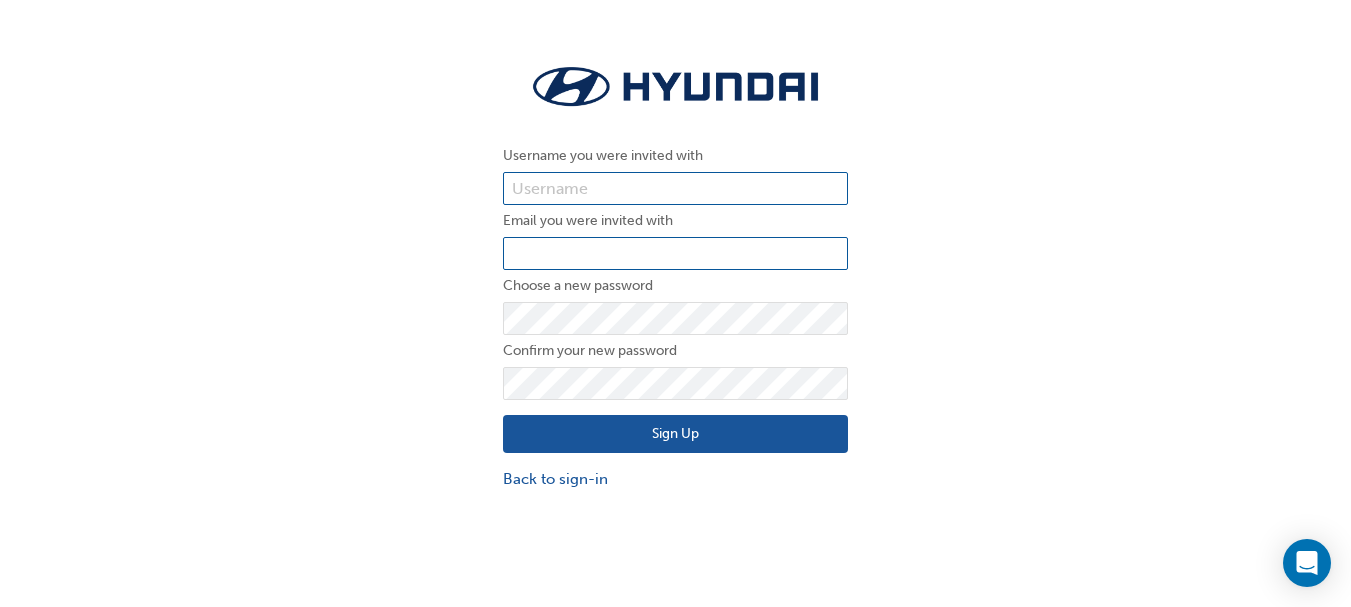 type on "31849" 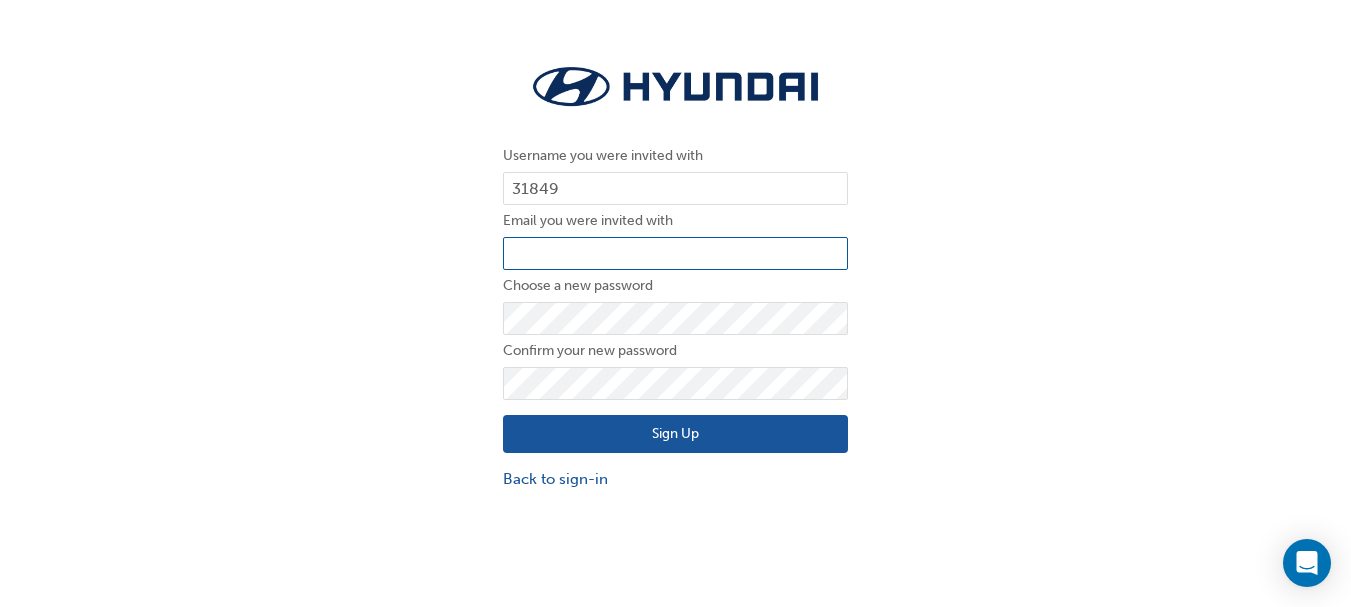 click at bounding box center (675, 254) 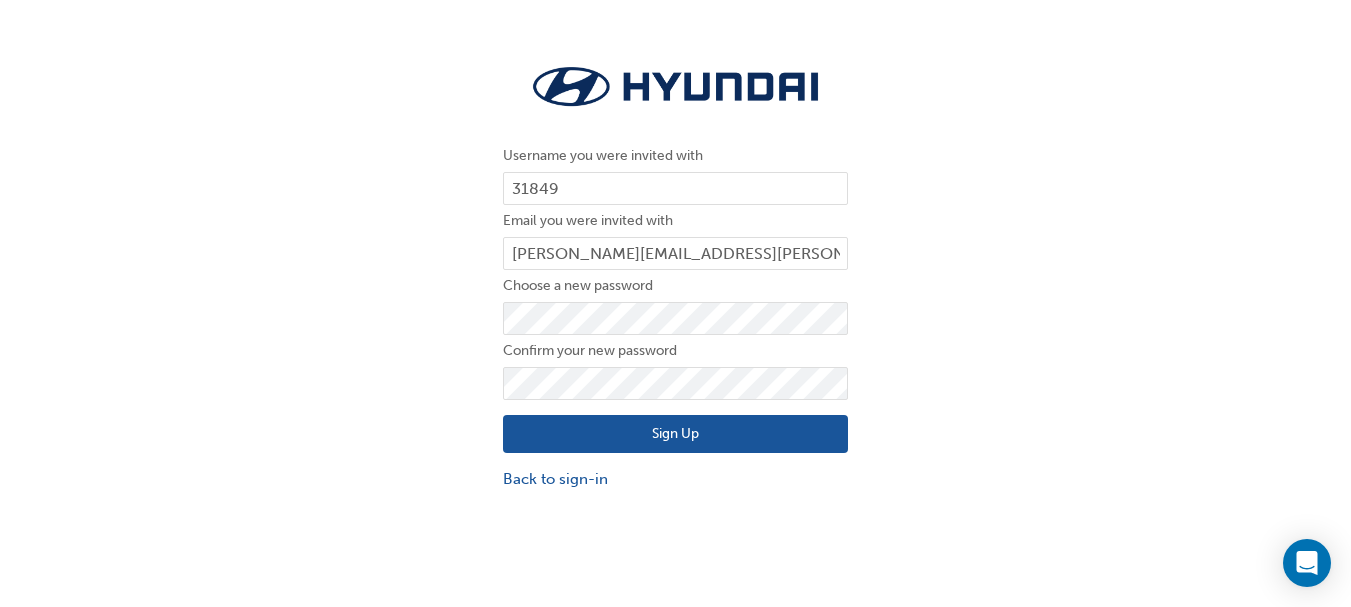 click on "Sign Up" at bounding box center (675, 434) 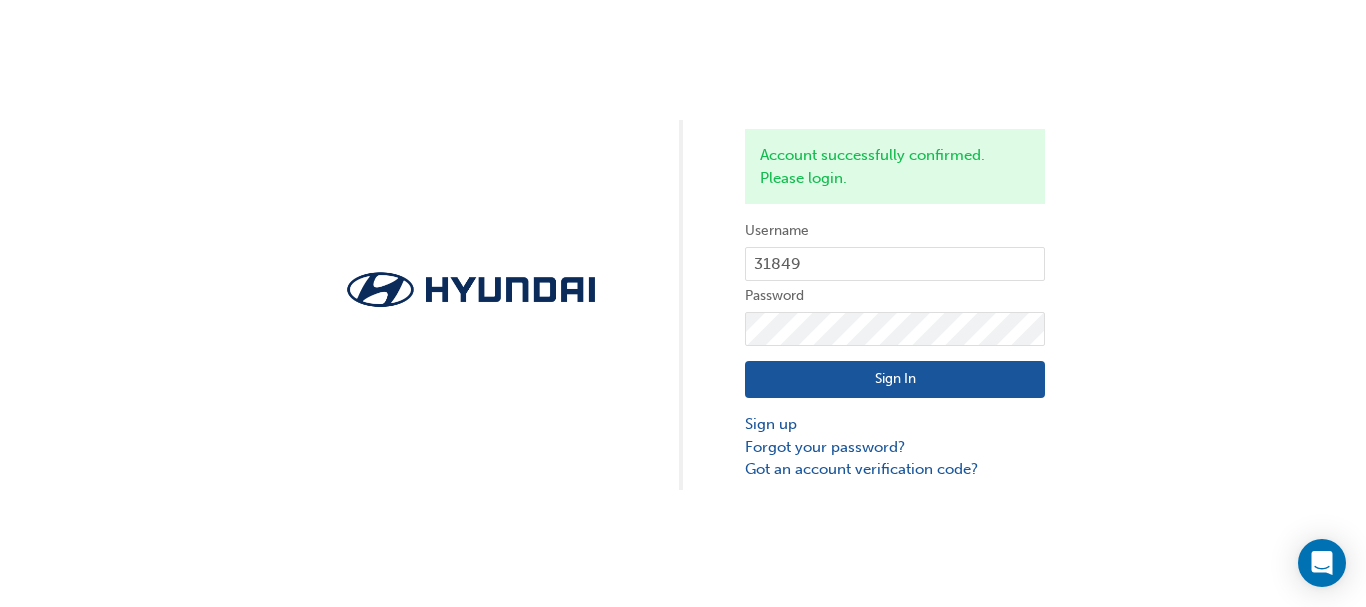 click on "Sign In" at bounding box center [895, 380] 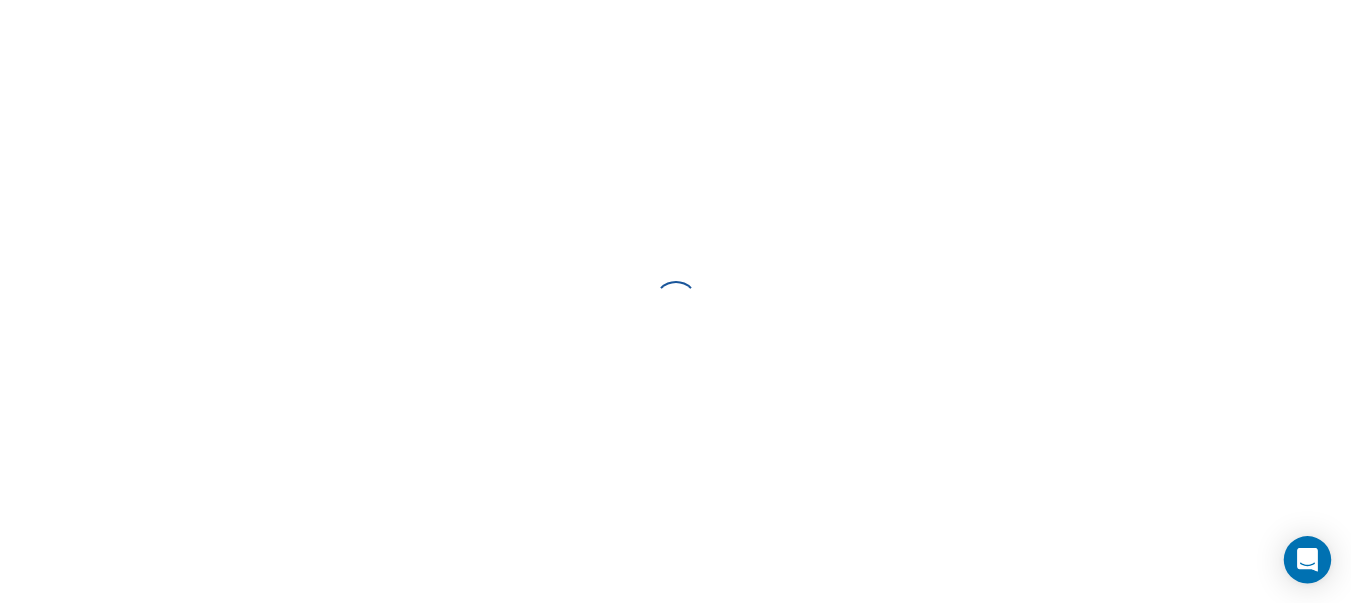 scroll, scrollTop: 0, scrollLeft: 0, axis: both 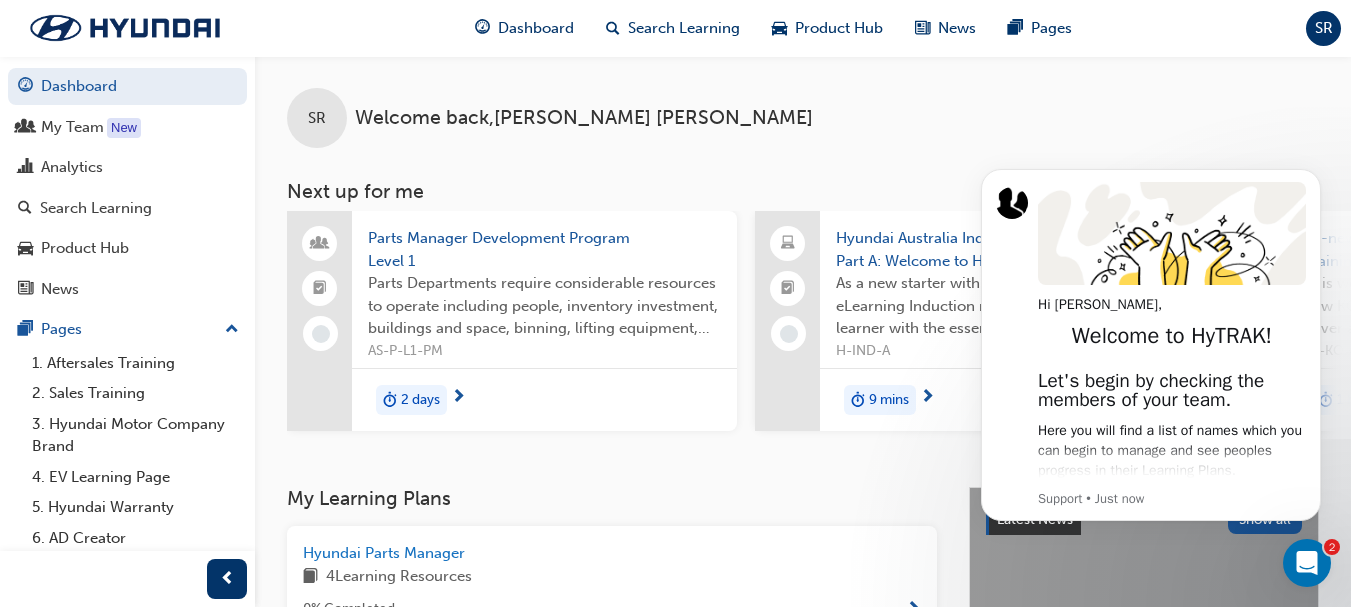 click on "My Learning Plans  Hyundai Parts Manager 4  Learning Resources 0 % Completed Aftersales Induction Learning Plan 5  Learning Resources 0 % Completed Aftersales Product Training 2023 5  Learning Resources 0 % Completed Aftersales Product Training 2022 5  Learning Resources 0 % Completed" at bounding box center (628, 779) 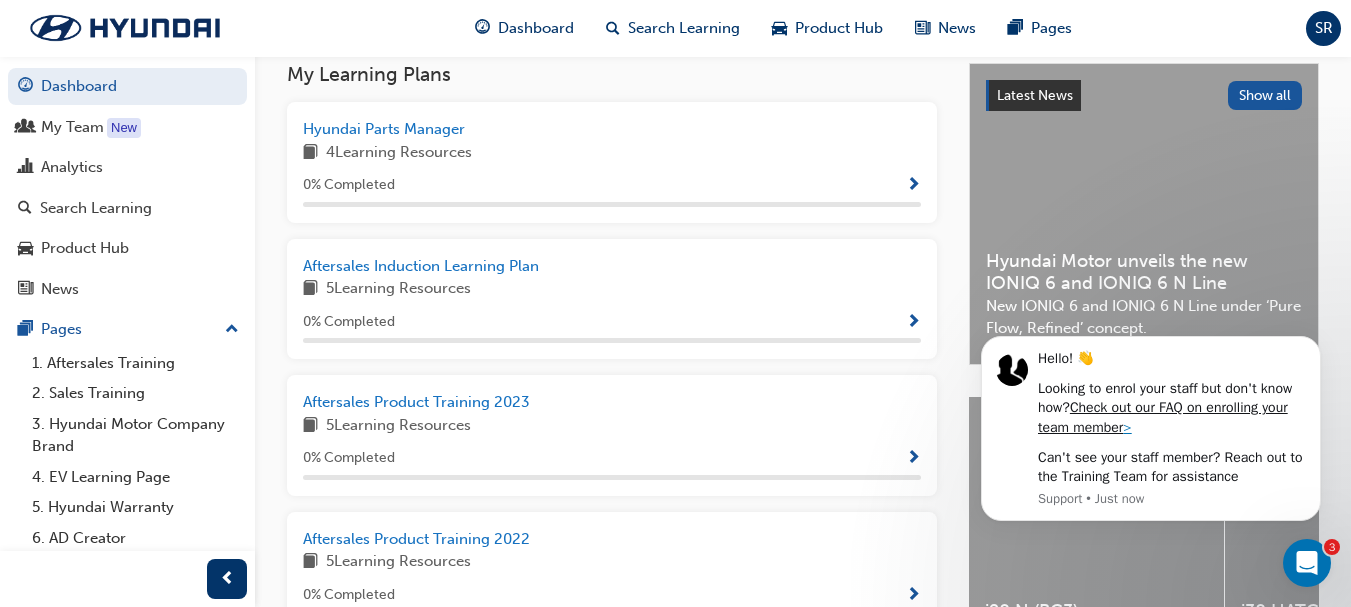 scroll, scrollTop: 366, scrollLeft: 0, axis: vertical 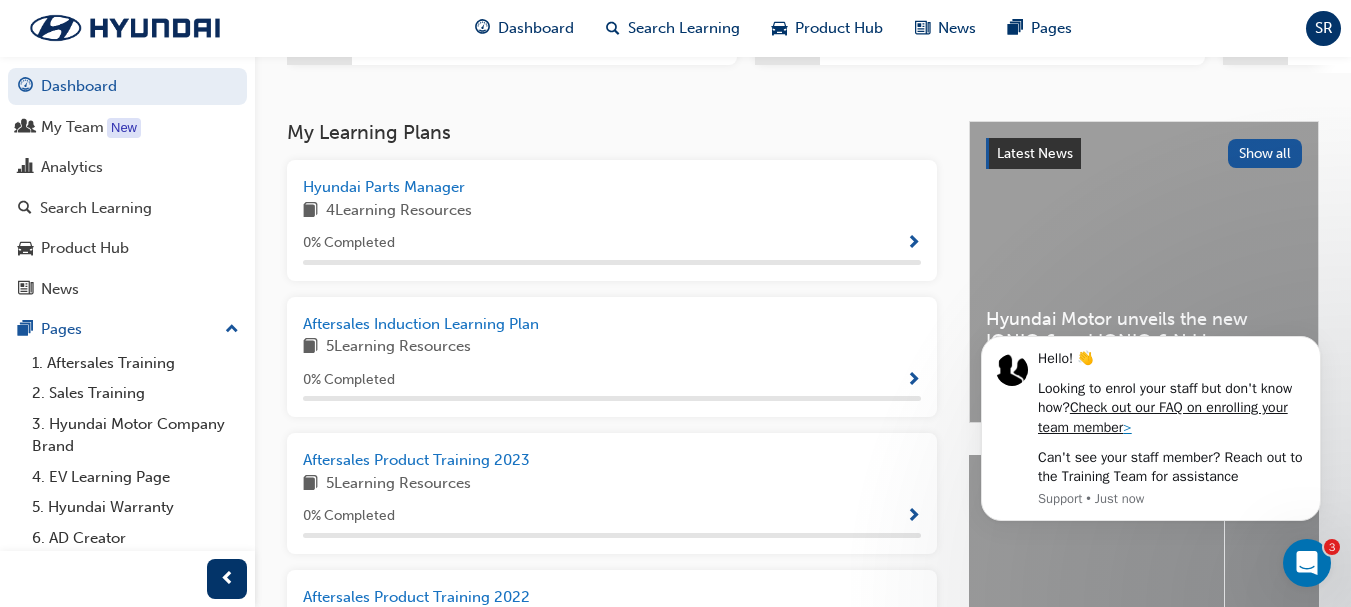 click on "Hello! 👋 Looking to enrol your staff but don't know how?  Check out our FAQ on enrolling your team member > Can't see your staff member? Reach out to the Training Team for assistance Support • Just now" at bounding box center (1151, 429) 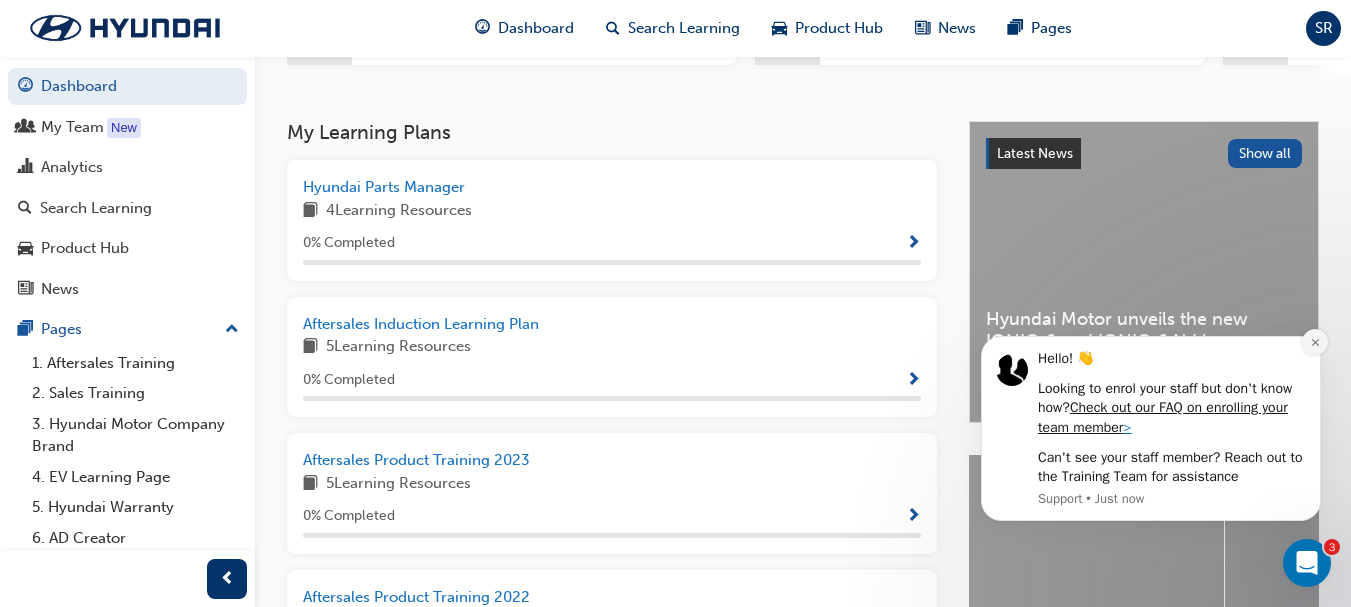 click 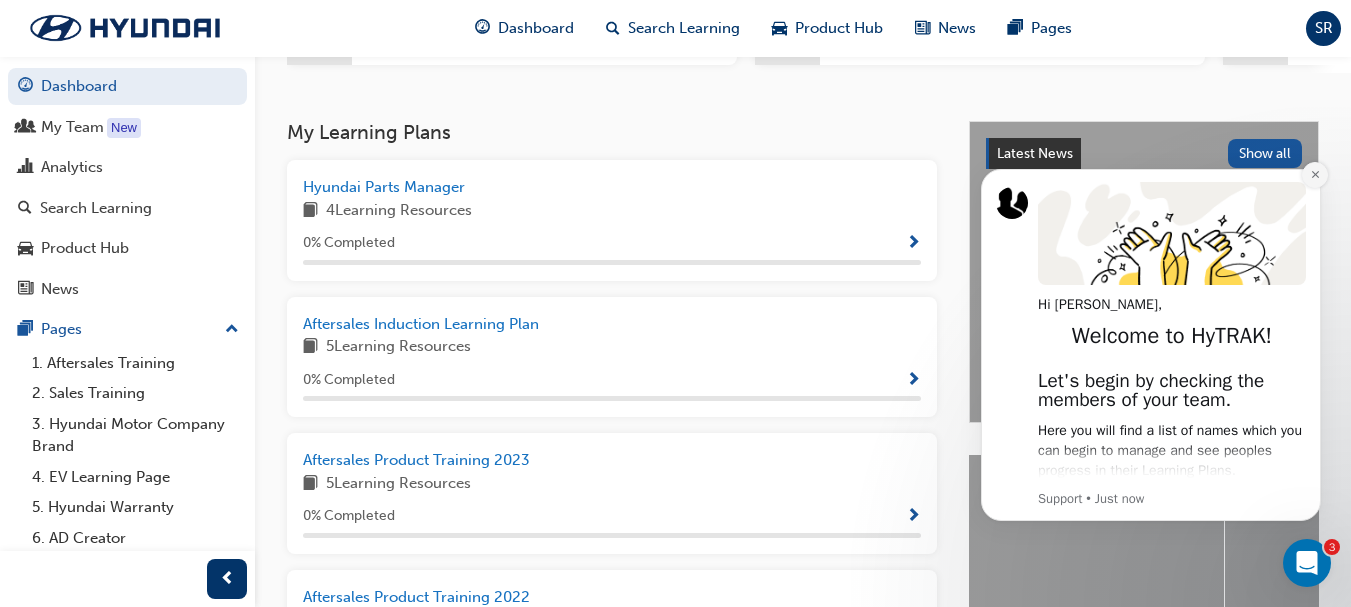 click 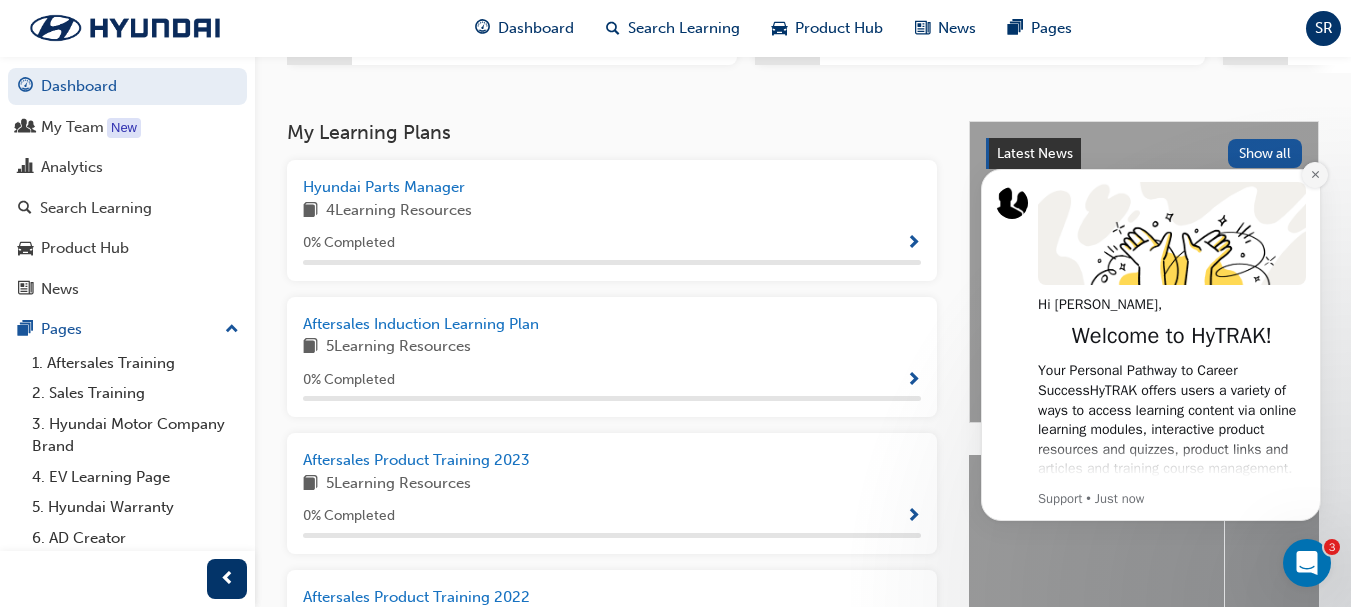 click 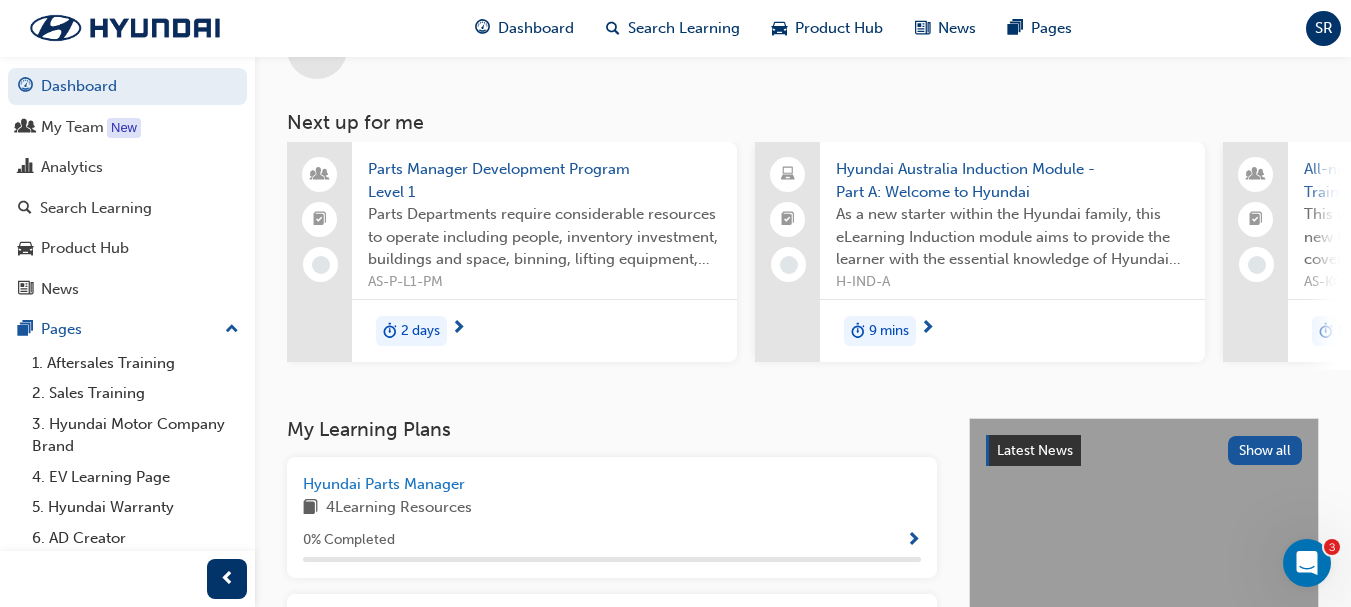 scroll, scrollTop: 66, scrollLeft: 0, axis: vertical 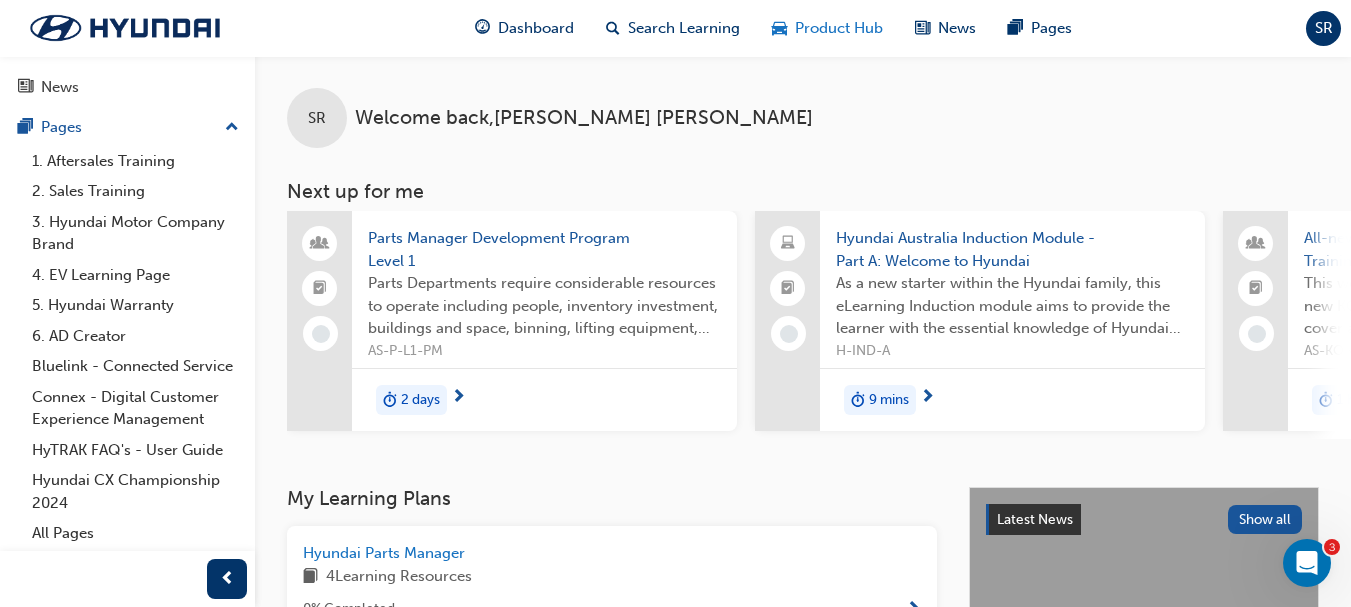 click on "Product Hub" at bounding box center (839, 28) 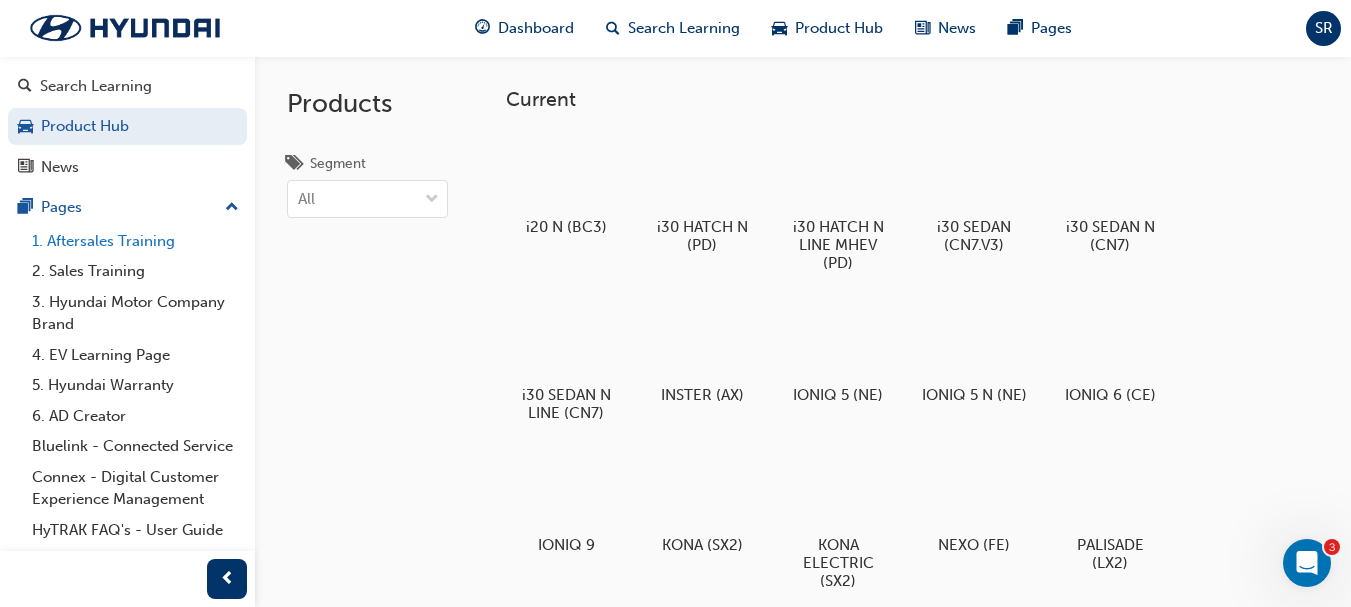 scroll, scrollTop: 0, scrollLeft: 0, axis: both 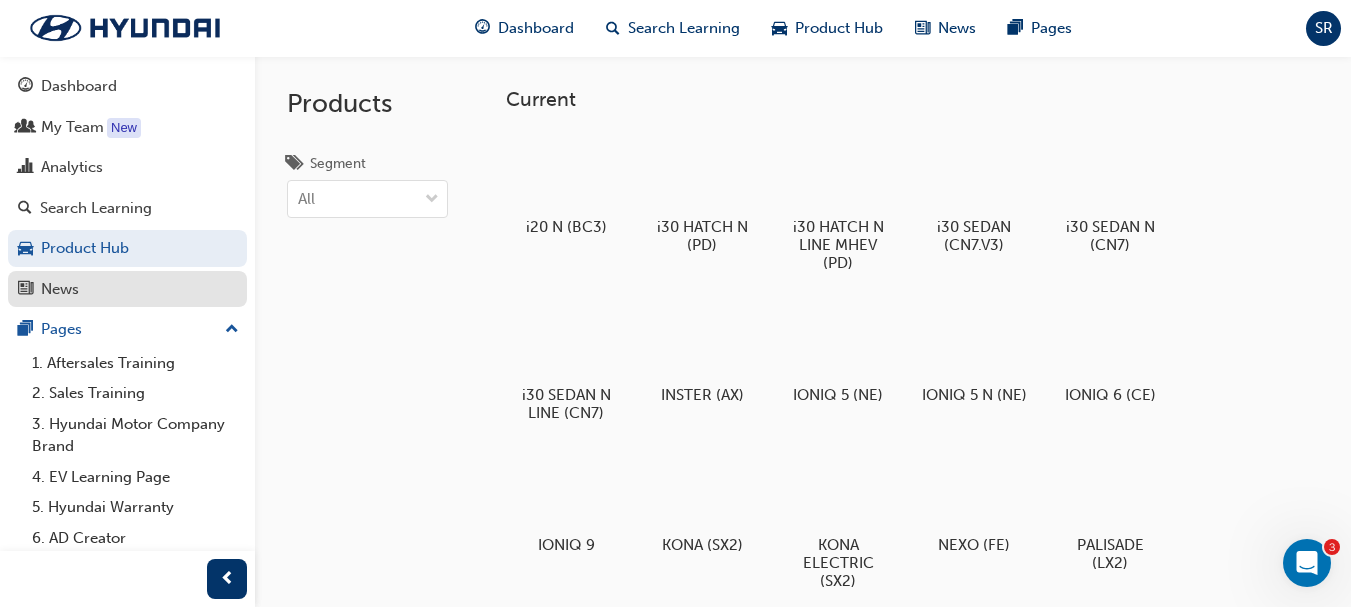 click on "News" at bounding box center [60, 289] 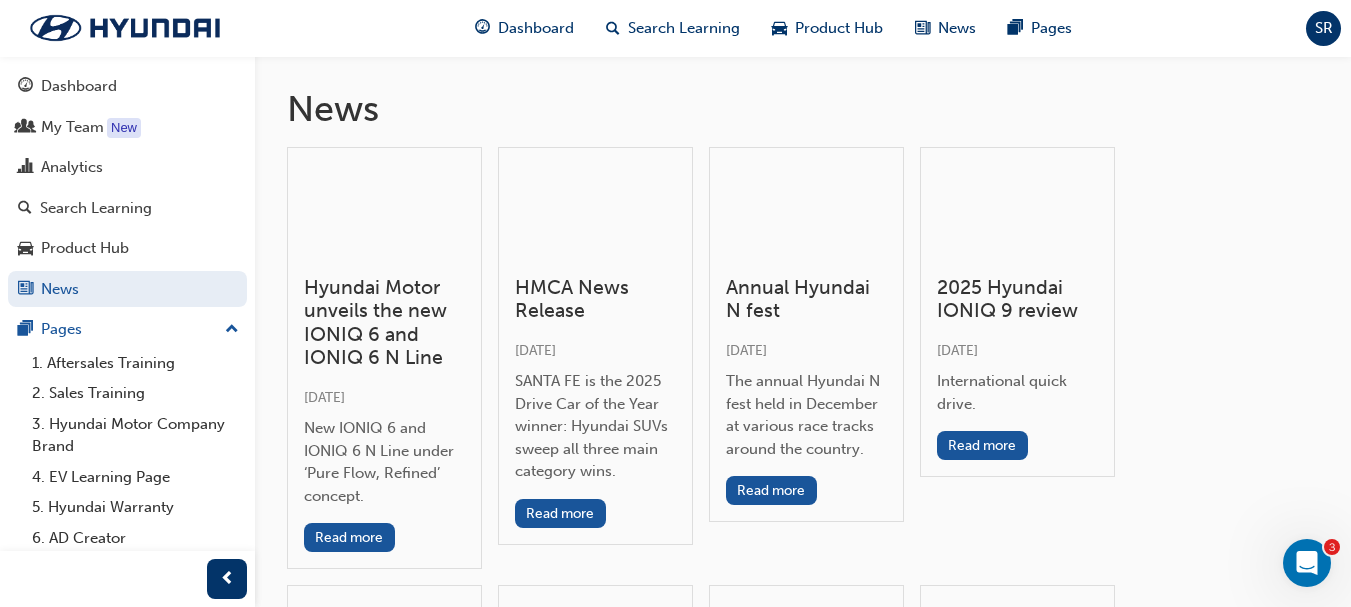 scroll, scrollTop: 0, scrollLeft: 0, axis: both 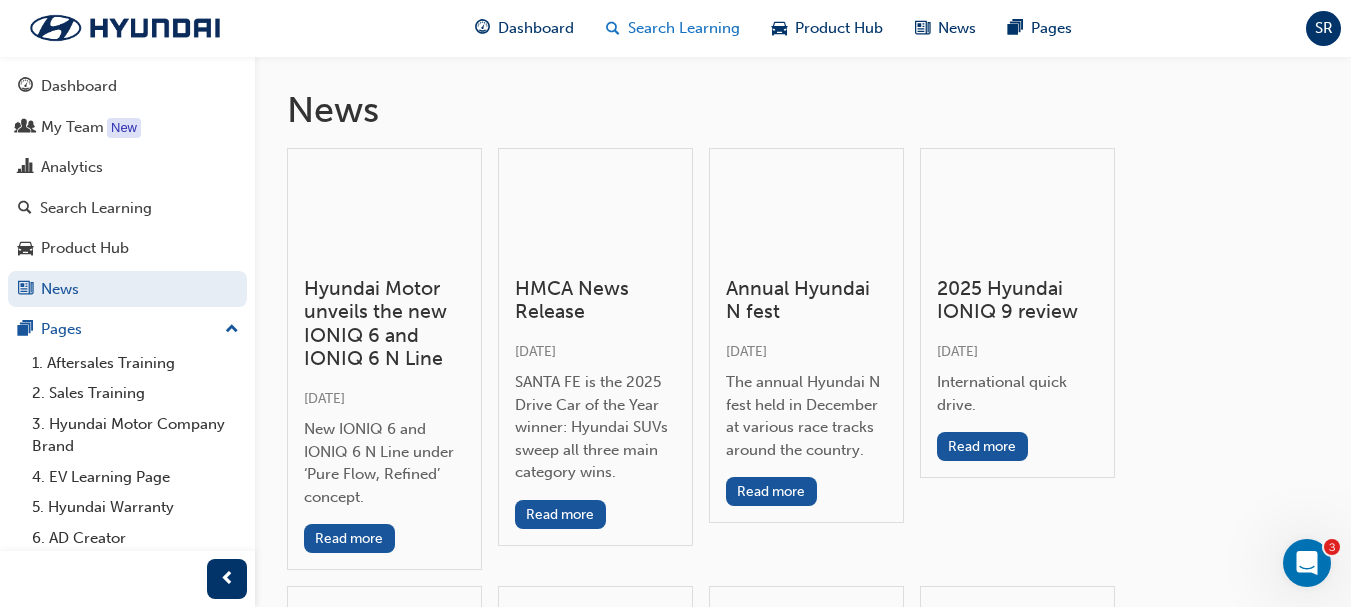 click on "Search Learning" at bounding box center [684, 28] 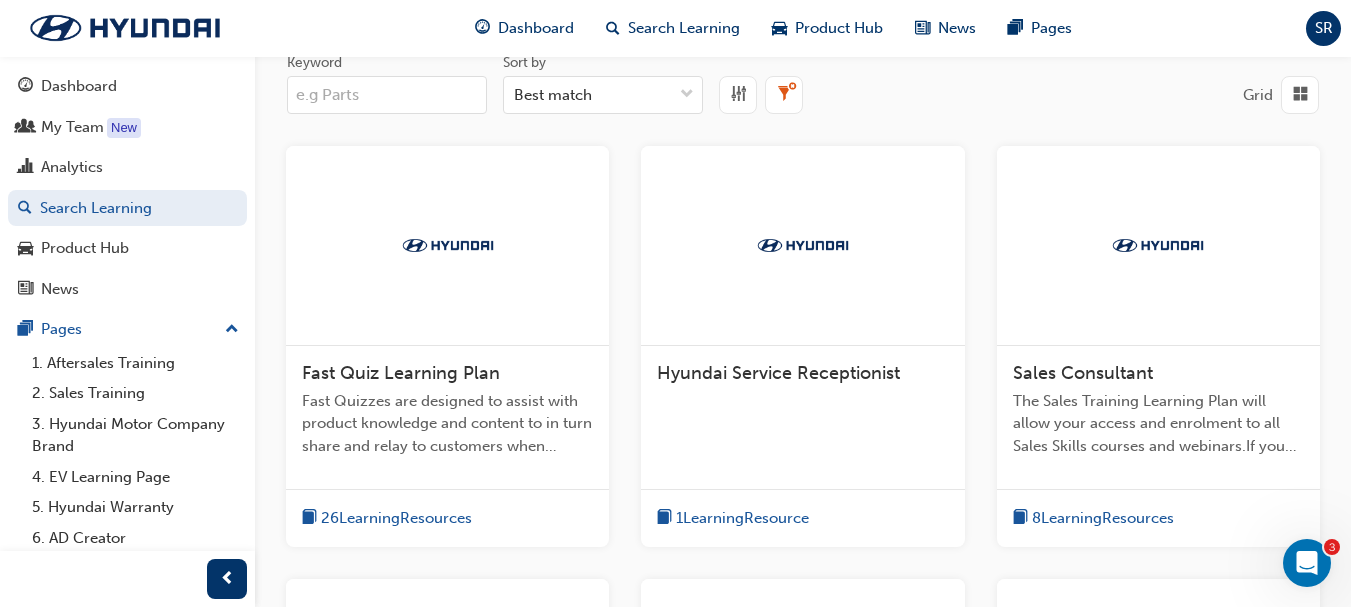 scroll, scrollTop: 0, scrollLeft: 0, axis: both 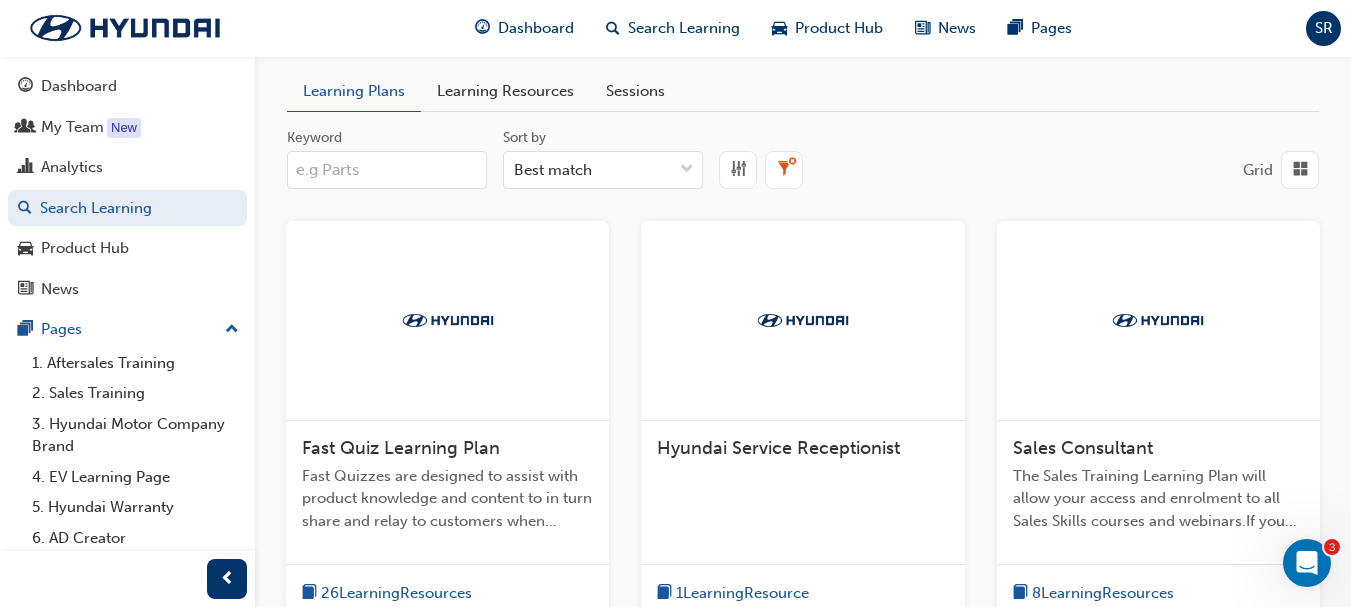 click on "Sessions" at bounding box center [635, 91] 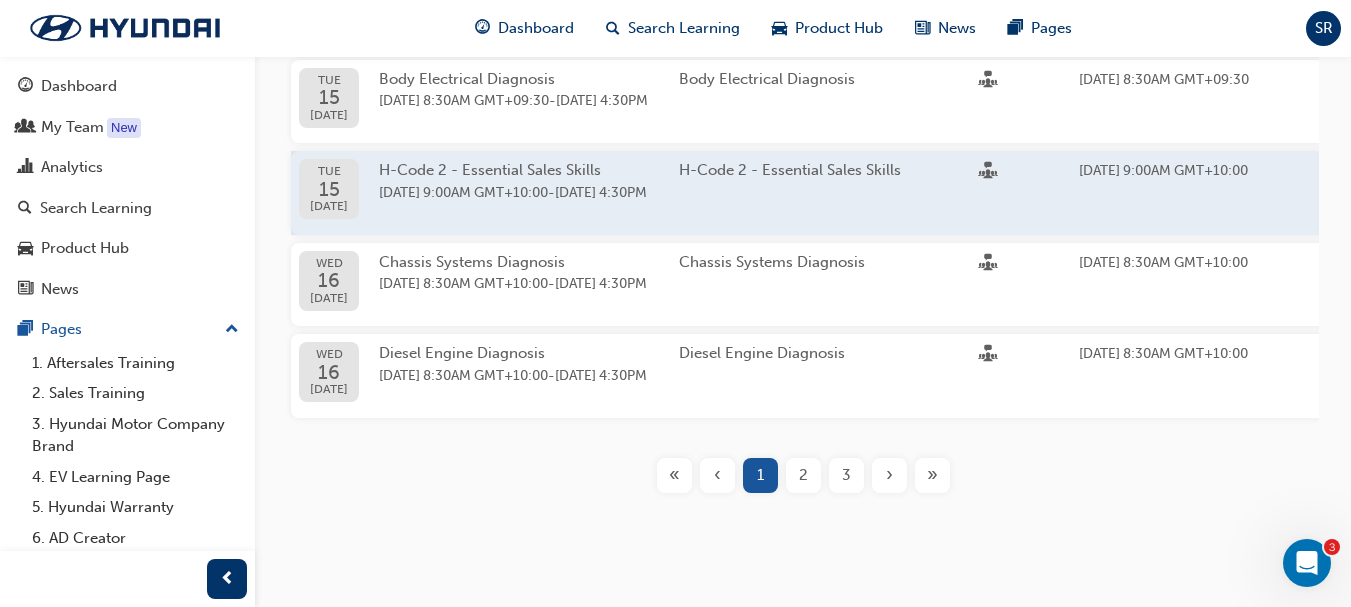 scroll, scrollTop: 857, scrollLeft: 0, axis: vertical 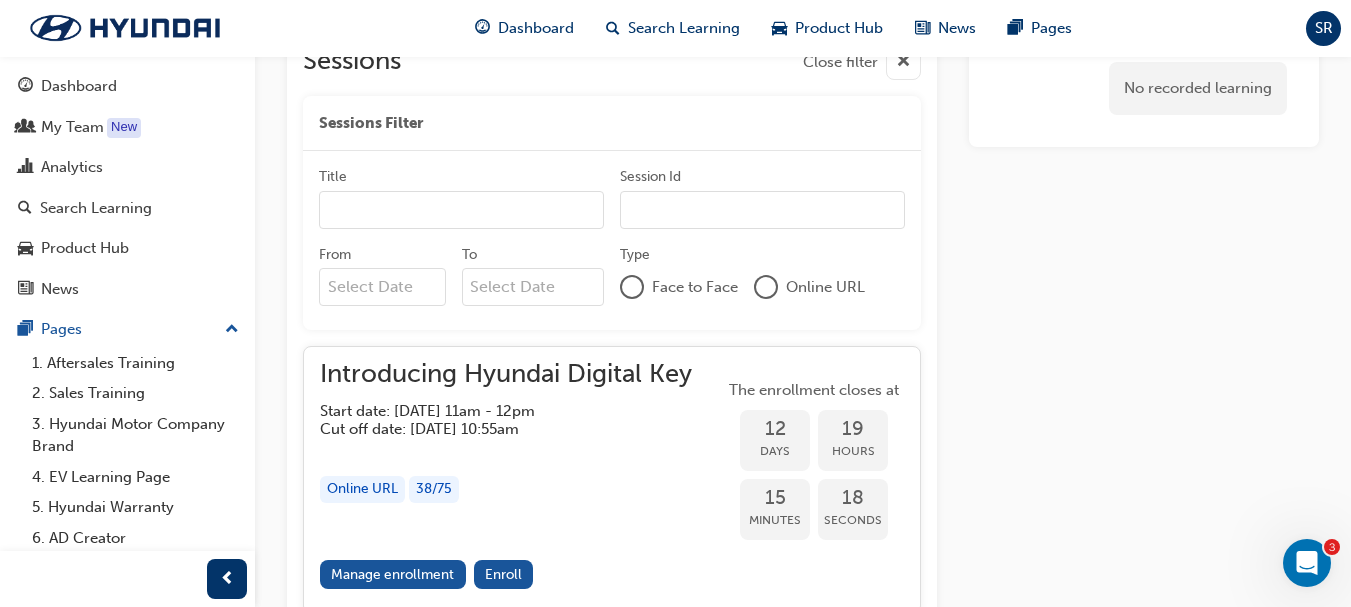 click at bounding box center (766, 287) 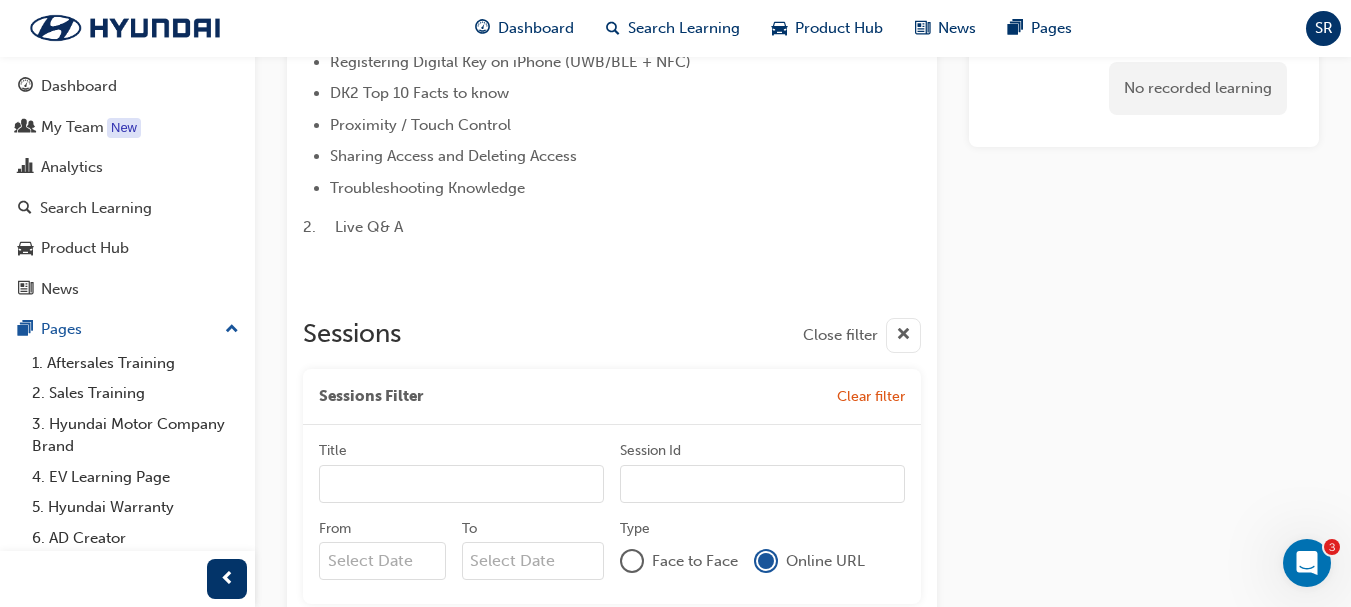 scroll, scrollTop: 0, scrollLeft: 0, axis: both 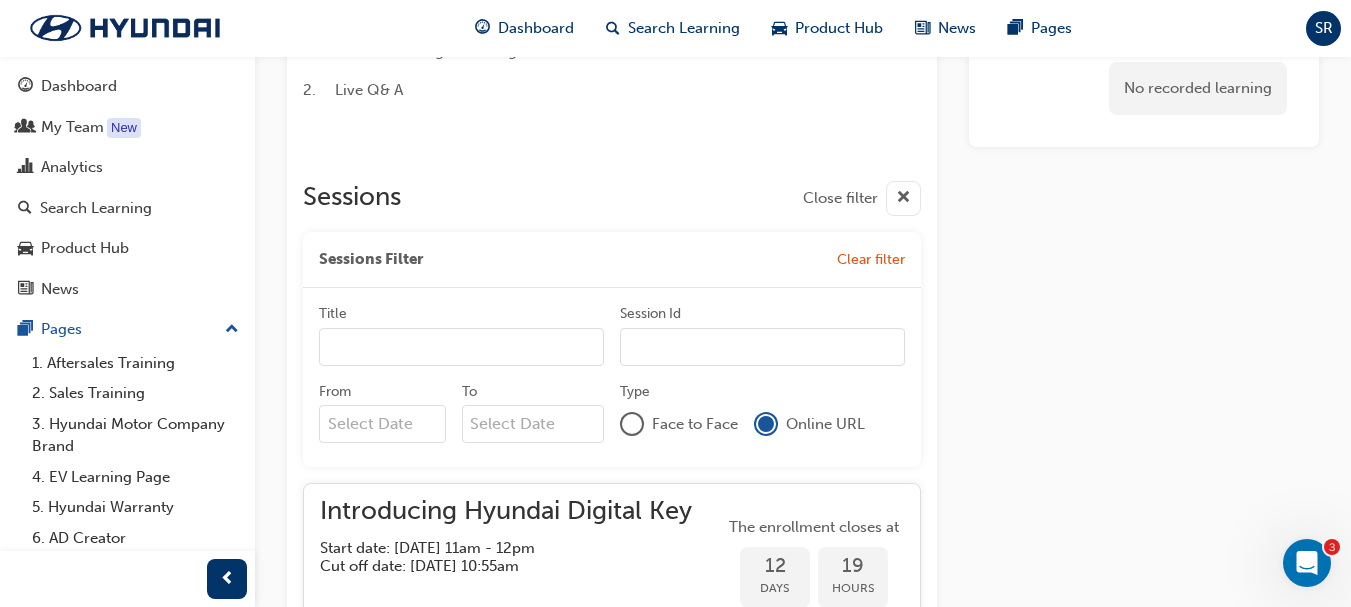 click on "Title" at bounding box center [461, 347] 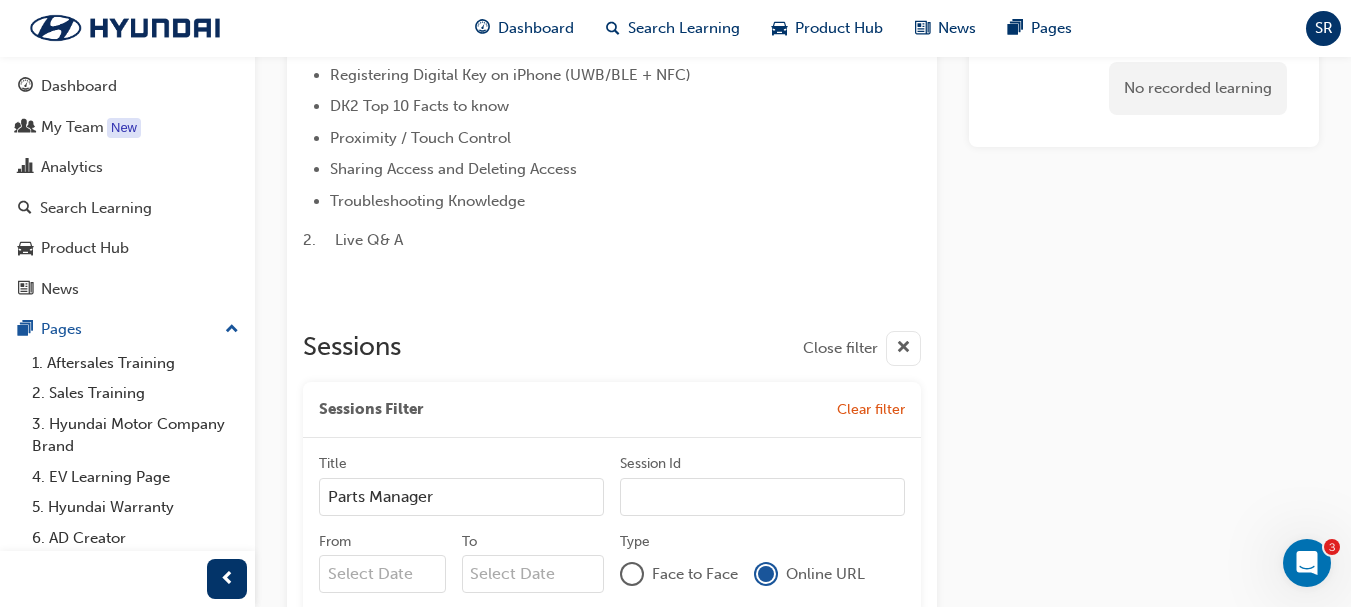 scroll, scrollTop: 100, scrollLeft: 0, axis: vertical 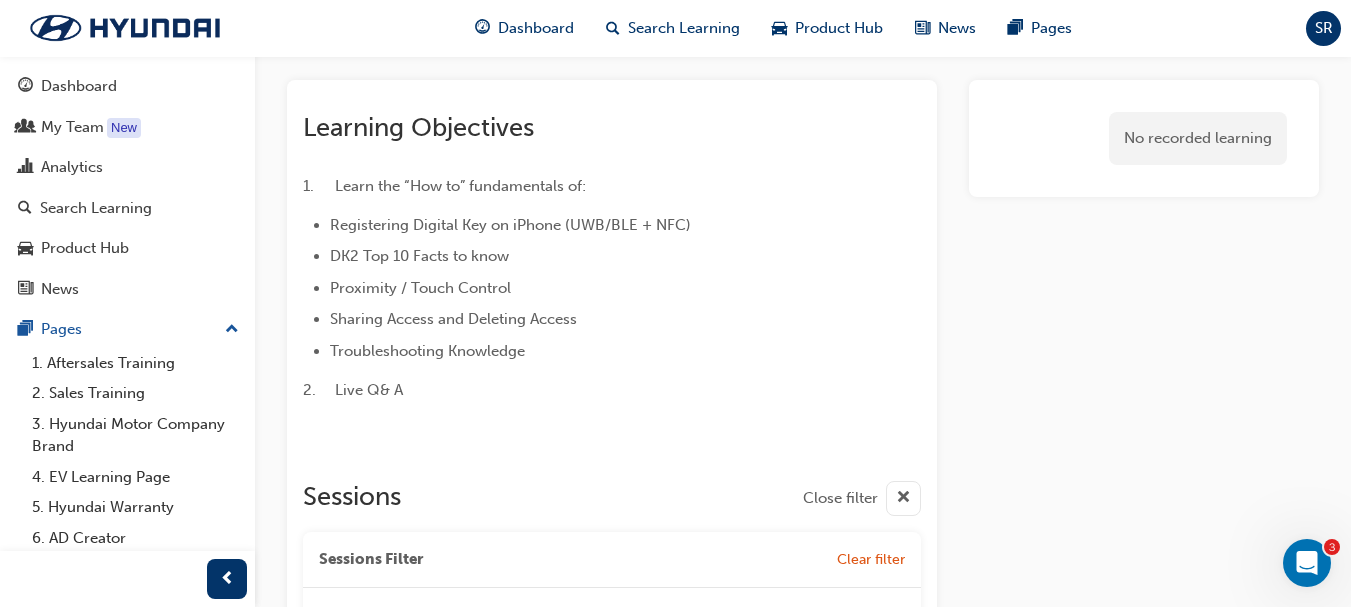 type on "Parts Manager" 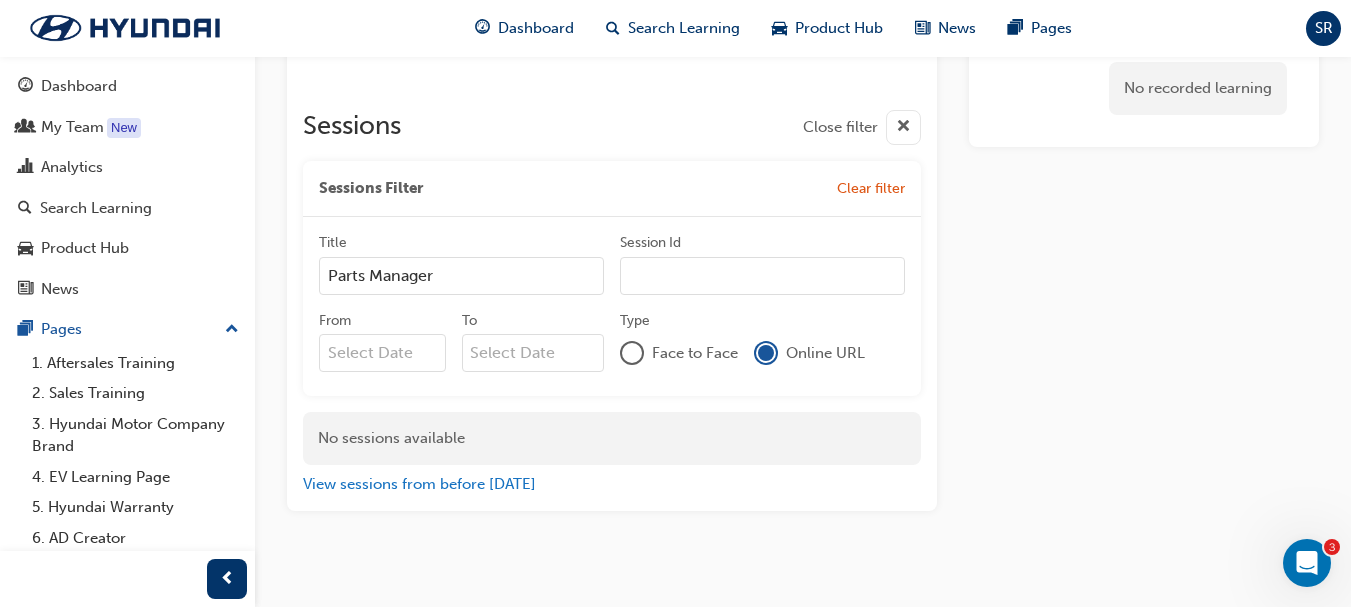 scroll, scrollTop: 489, scrollLeft: 0, axis: vertical 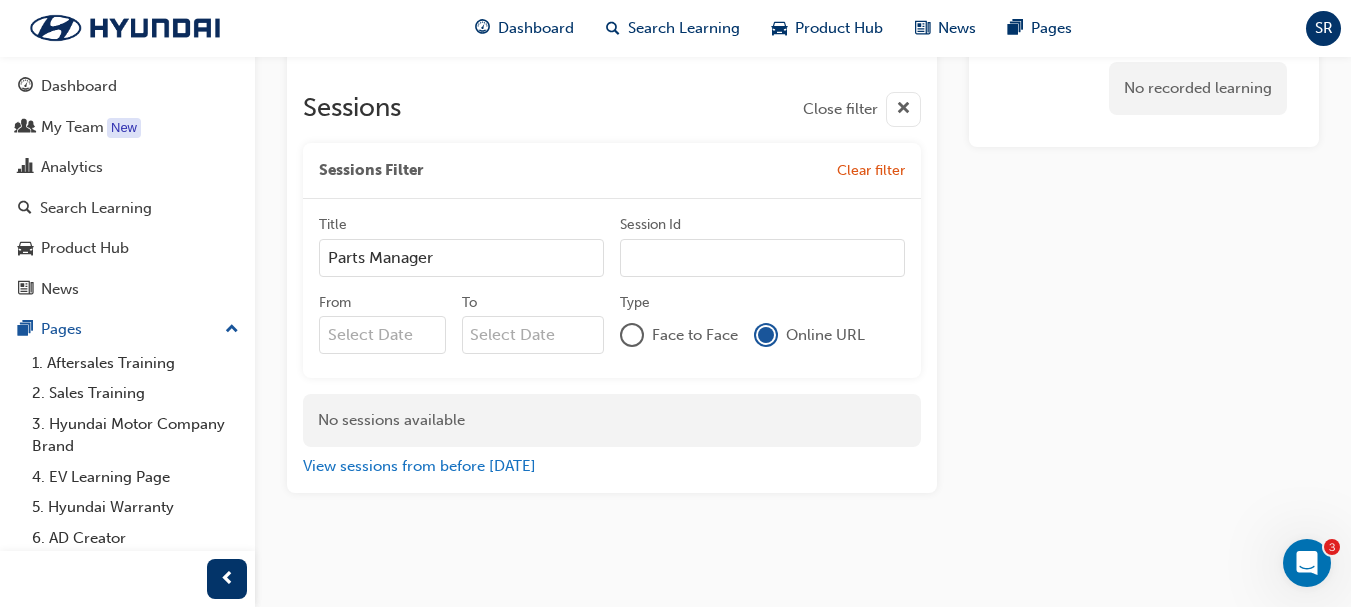 click on "Session Id" at bounding box center [762, 258] 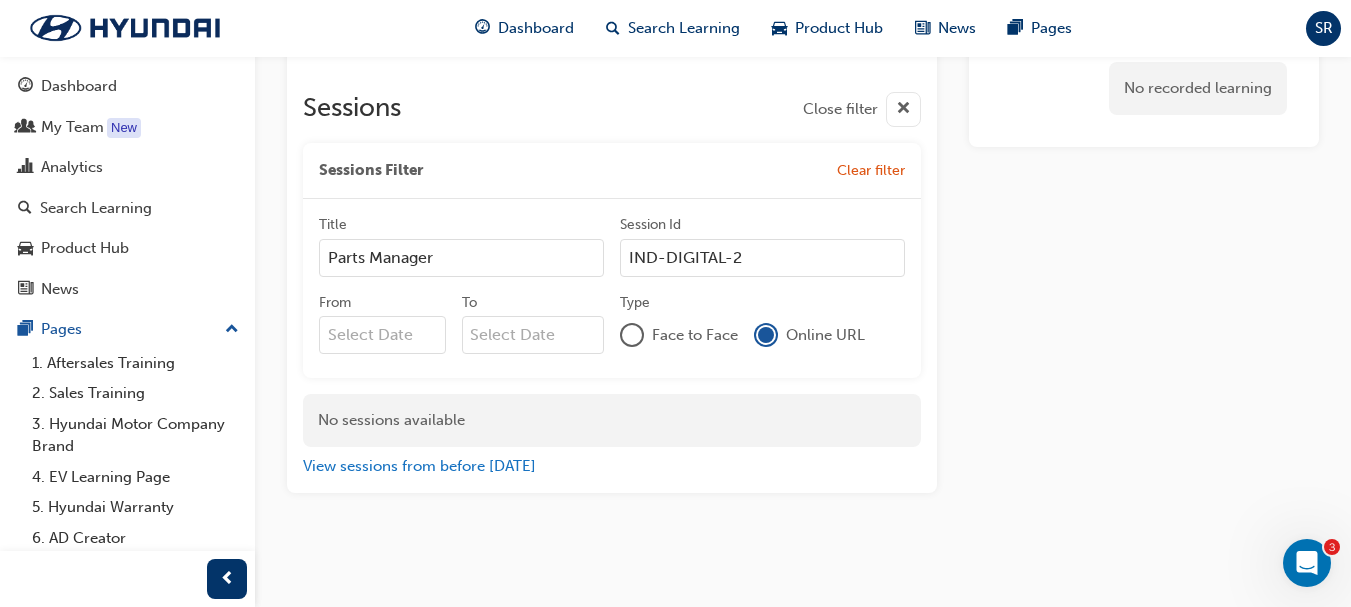 type on "IND-DIGITAL-2" 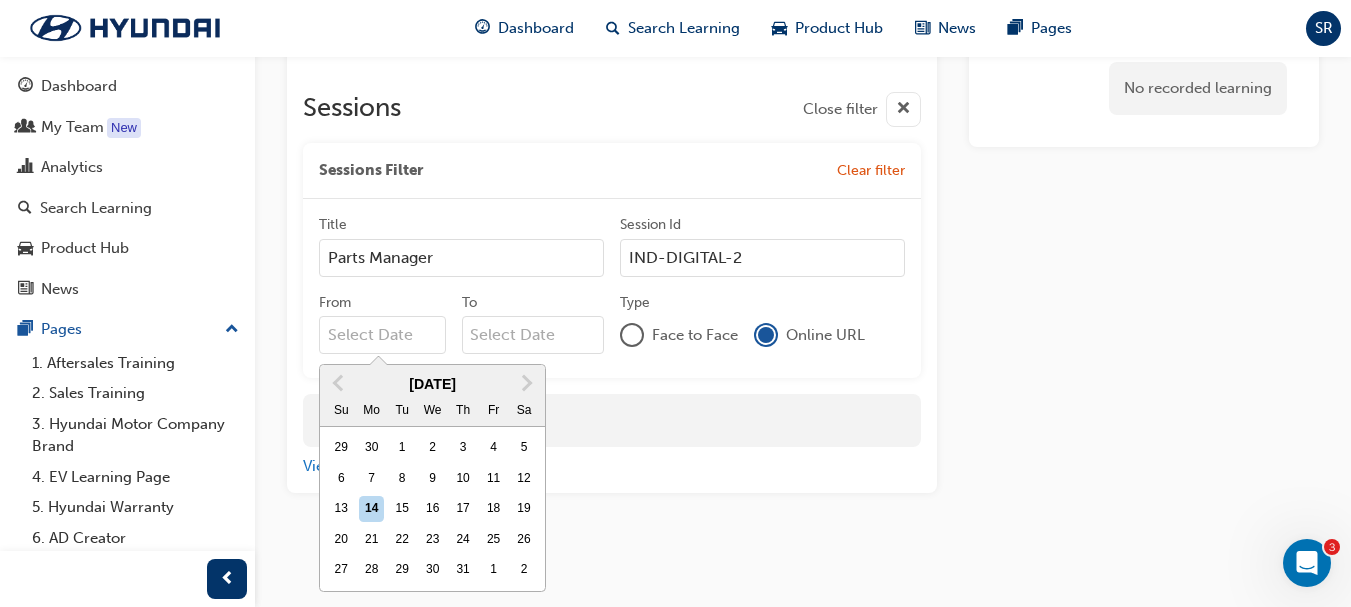click on "From Previous Month Next Month July 2025 Su Mo Tu We Th Fr Sa 29 30 1 2 3 4 5 6 7 8 9 10 11 12 13 14 15 16 17 18 19 20 21 22 23 24 25 26 27 28 29 30 31 1 2" at bounding box center (382, 335) 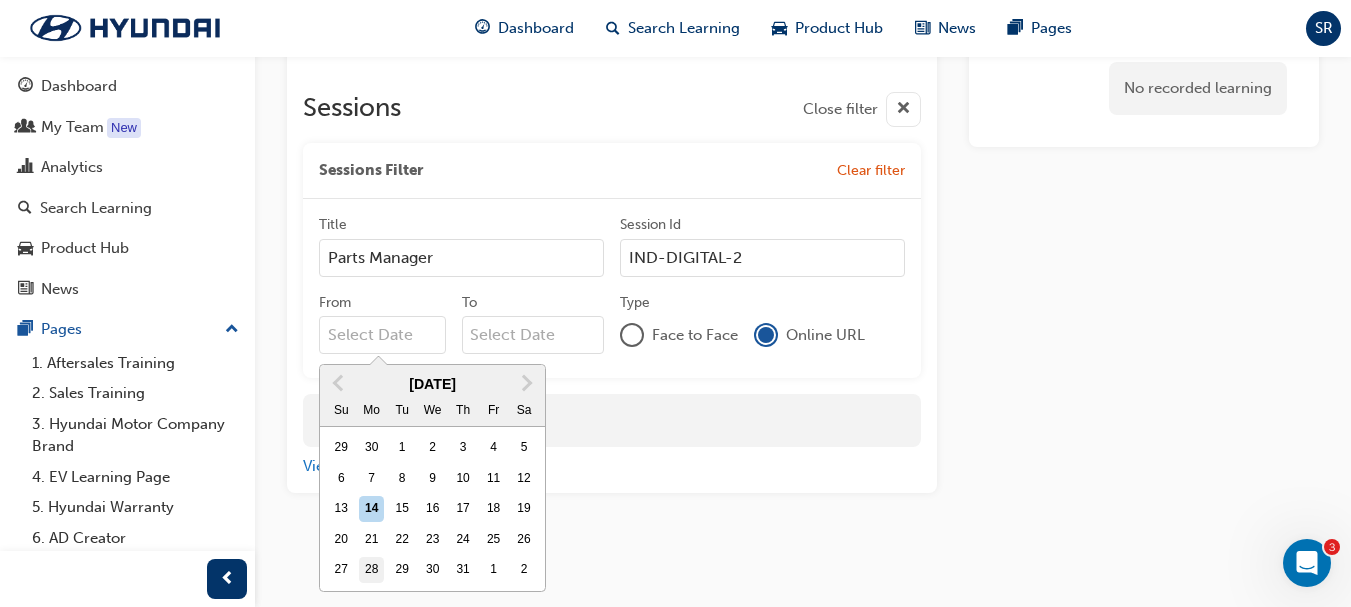 click on "28" at bounding box center (372, 570) 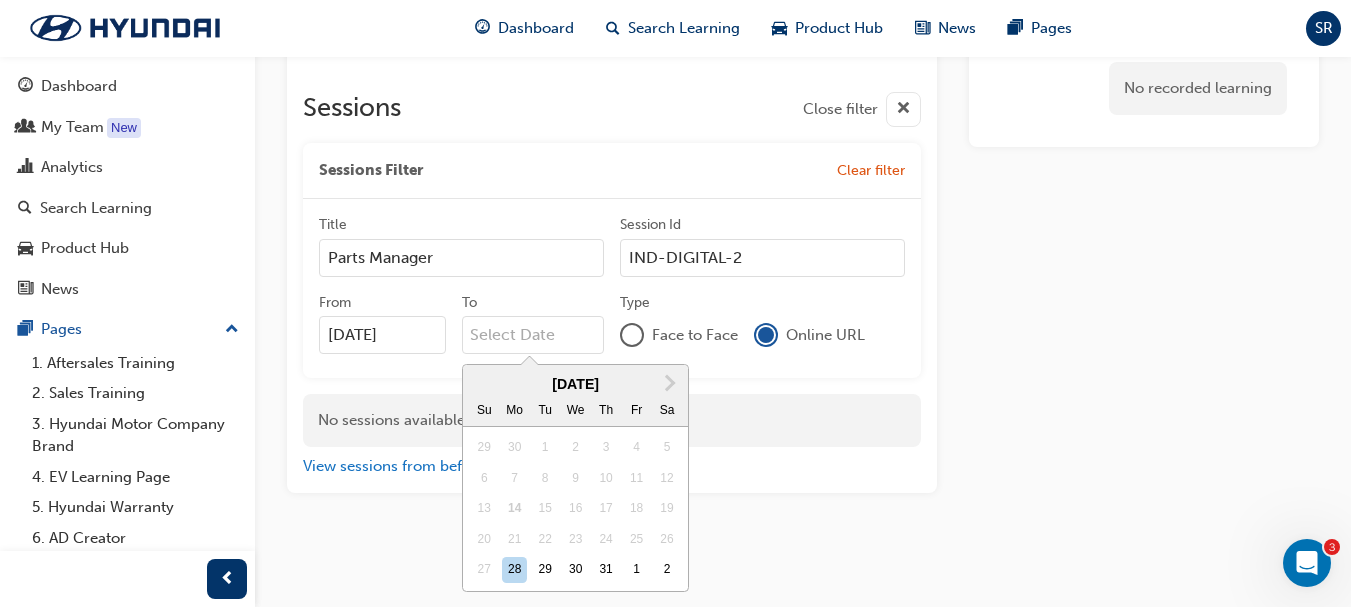 click on "To Next Month July 2025 Su Mo Tu We Th Fr Sa 29 30 1 2 3 4 5 6 7 8 9 10 11 12 13 14 15 16 17 18 19 20 21 22 23 24 25 26 27 28 29 30 31 1 2" at bounding box center (533, 335) 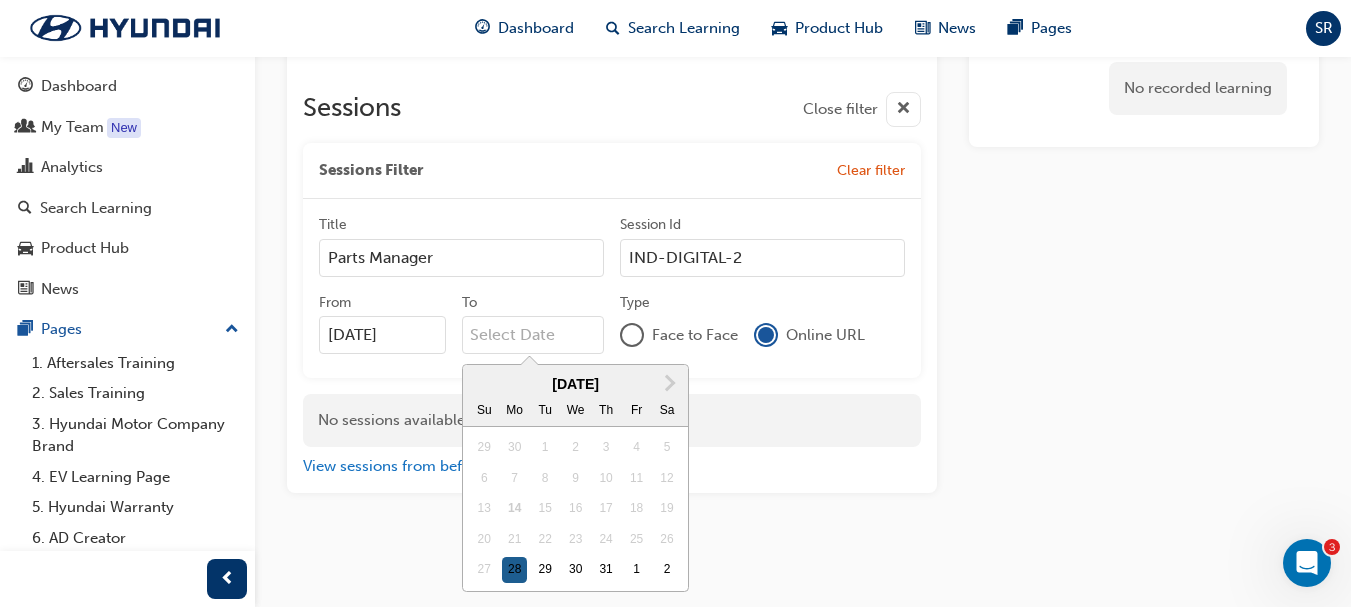click on "28" at bounding box center (515, 570) 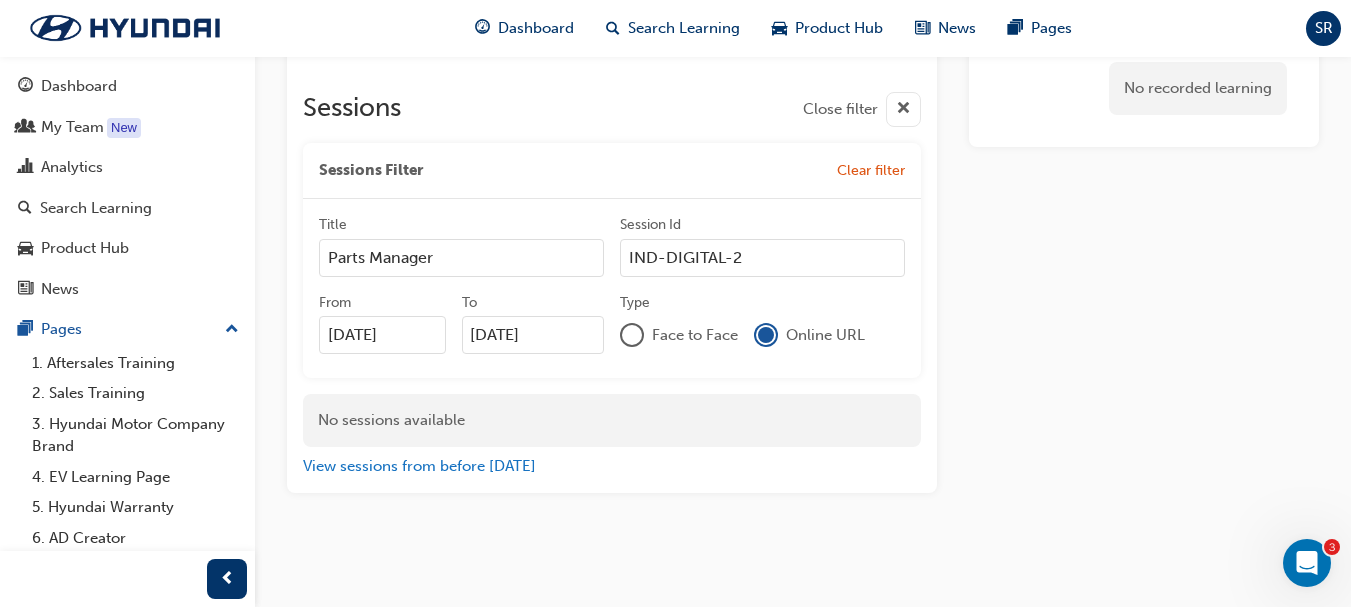 click on "No recorded learning" at bounding box center (1144, 92) 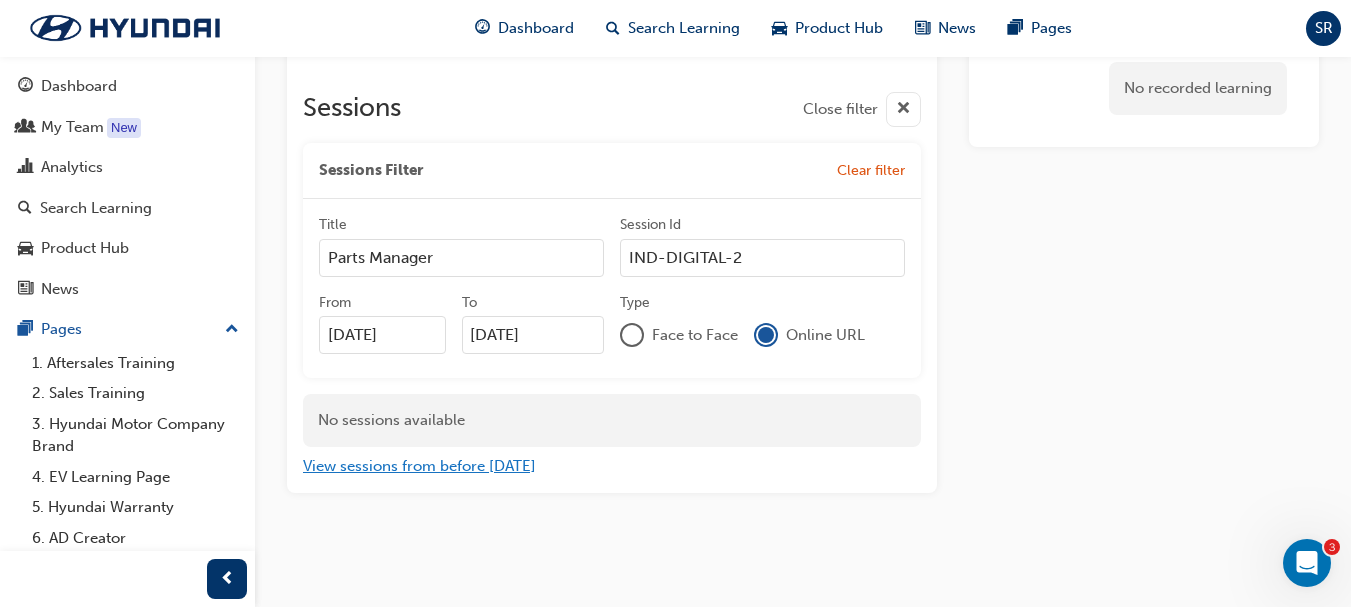 click on "View sessions from before [DATE]" at bounding box center [419, 466] 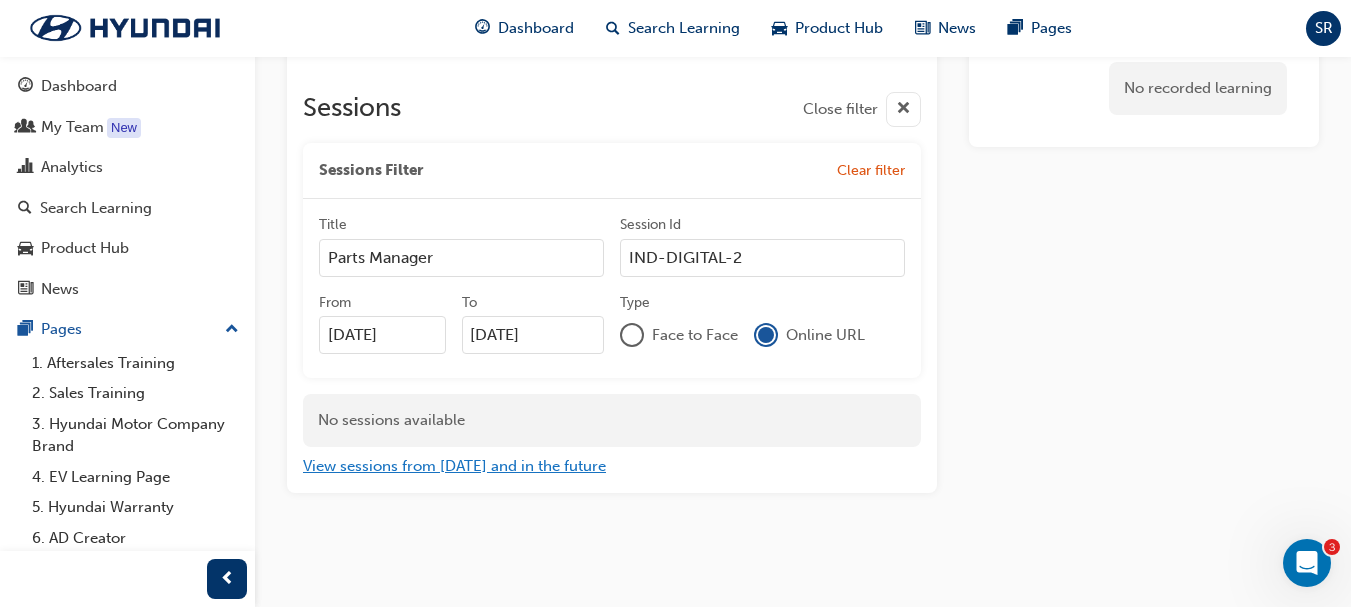 click on "View sessions from today and in the future" at bounding box center (454, 466) 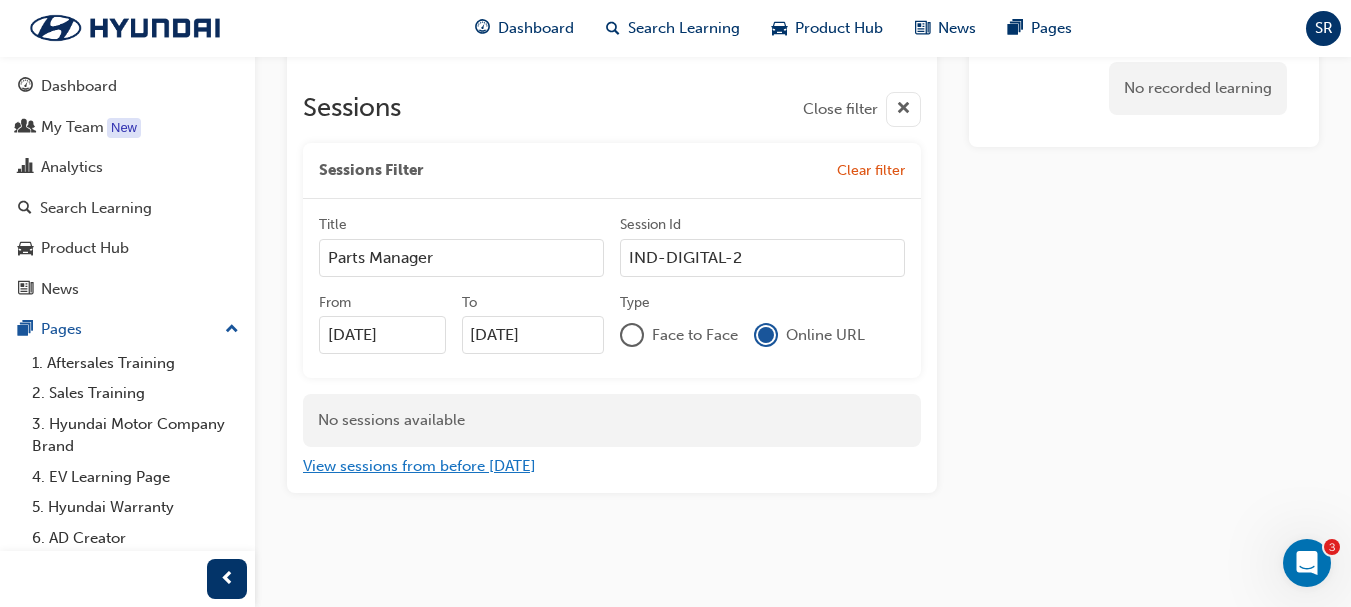 click on "View sessions from before [DATE]" at bounding box center [419, 466] 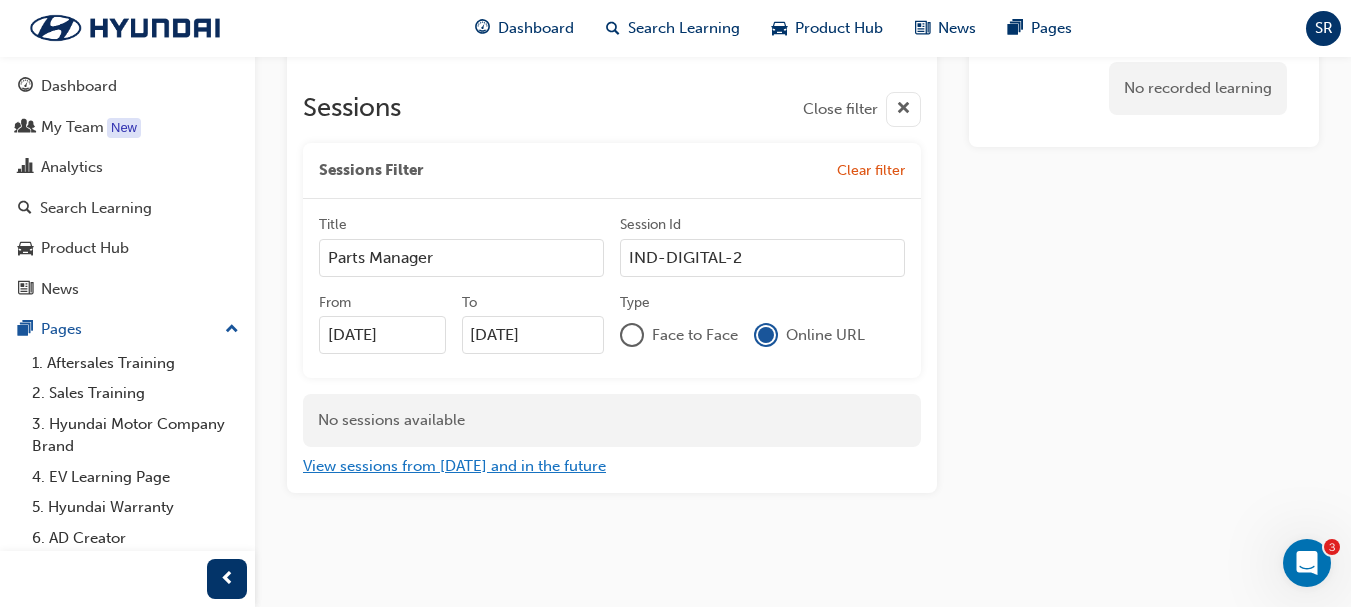 type 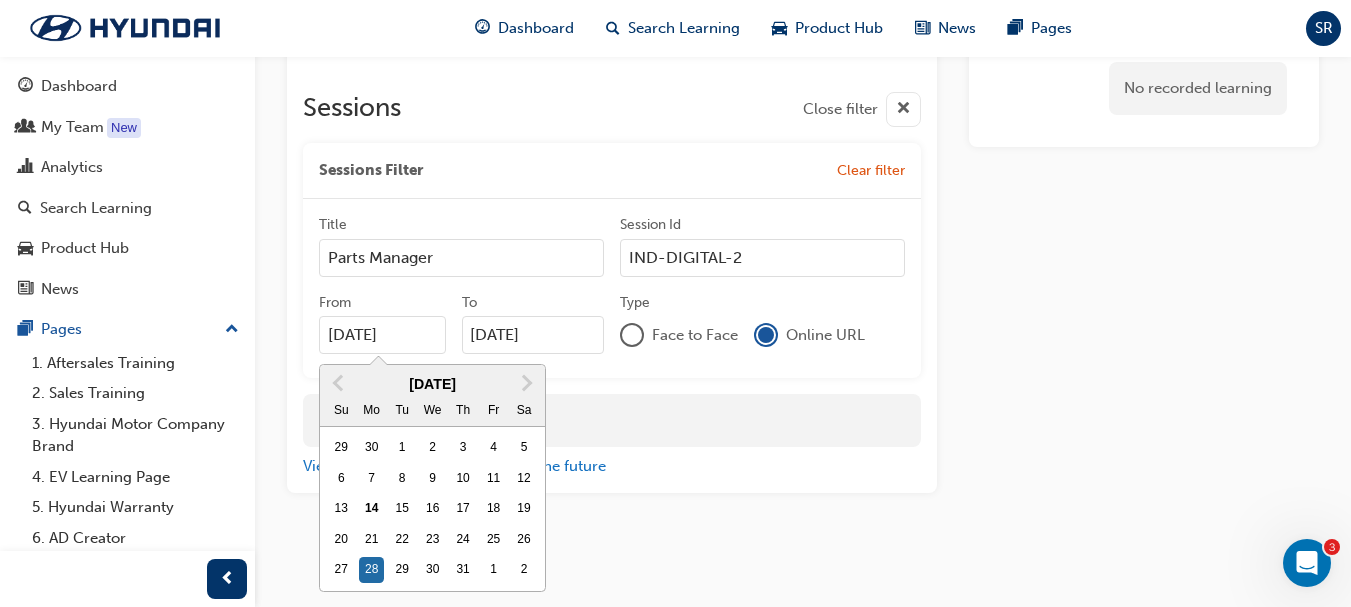click on "28/07/25" at bounding box center (382, 335) 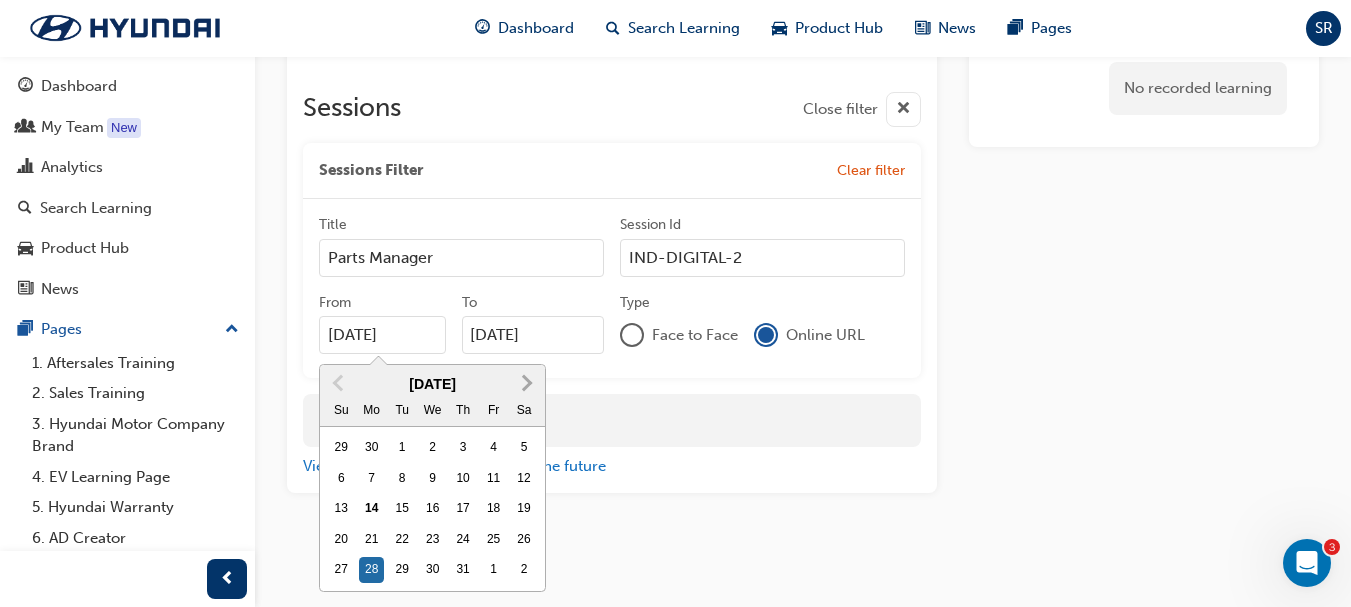 click on "Next Month" at bounding box center (525, 382) 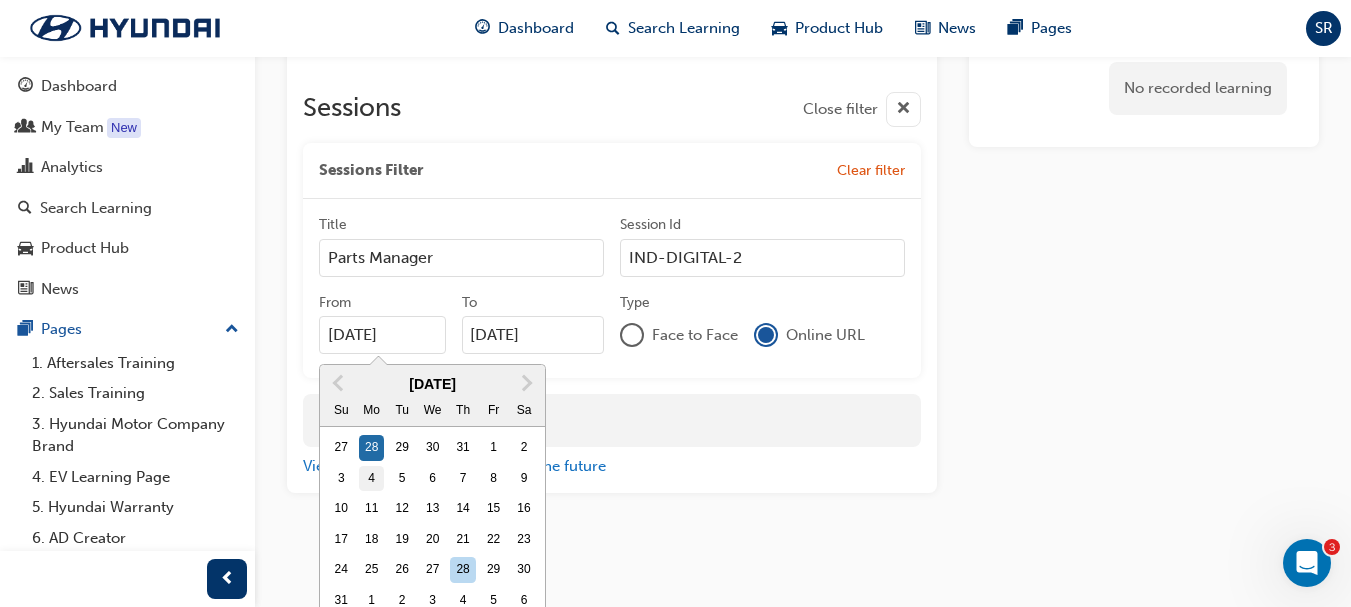 click on "4" at bounding box center [372, 479] 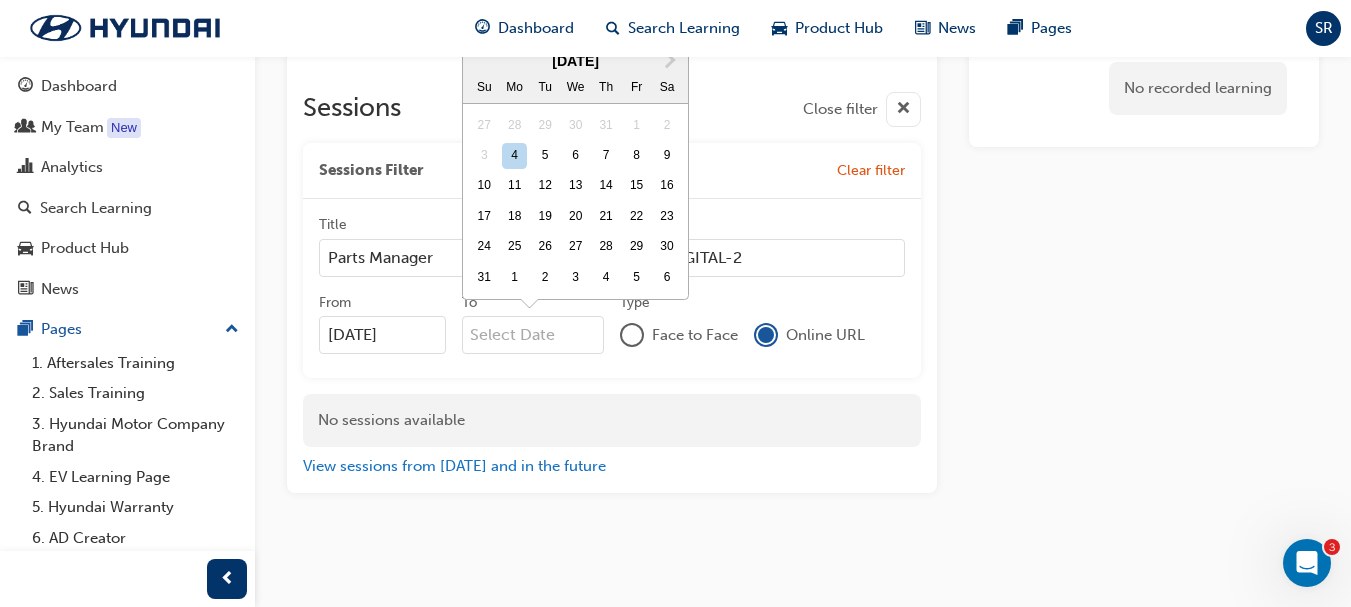 click on "To Next Month [DATE] Su Mo Tu We Th Fr Sa 27 28 29 30 31 1 2 3 4 5 6 7 8 9 10 11 12 13 14 15 16 17 18 19 20 21 22 23 24 25 26 27 28 29 30 31 1 2 3 4 5 6" at bounding box center (533, 335) 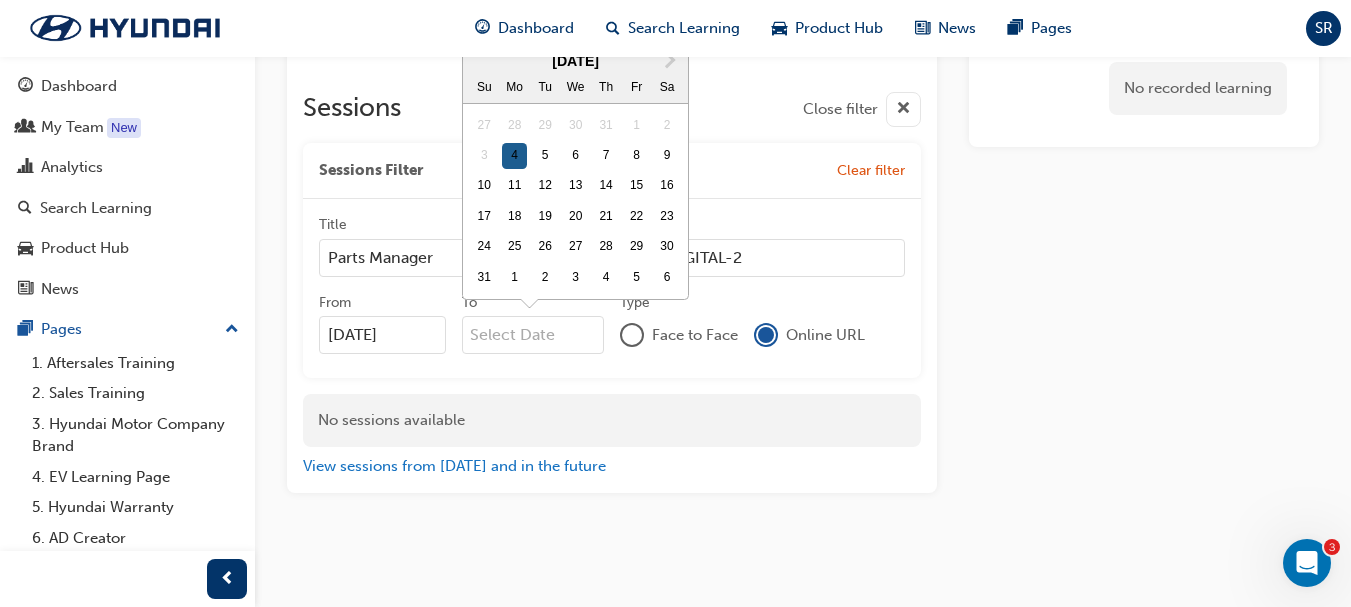 click on "4" at bounding box center [515, 156] 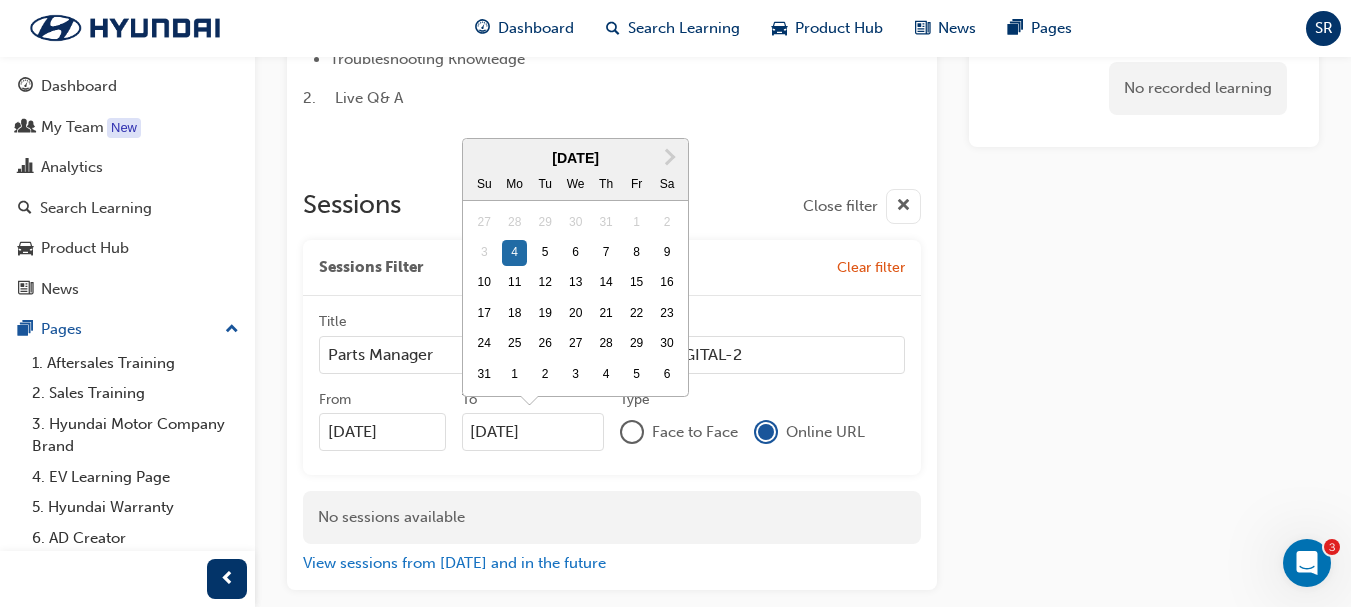 scroll, scrollTop: 400, scrollLeft: 0, axis: vertical 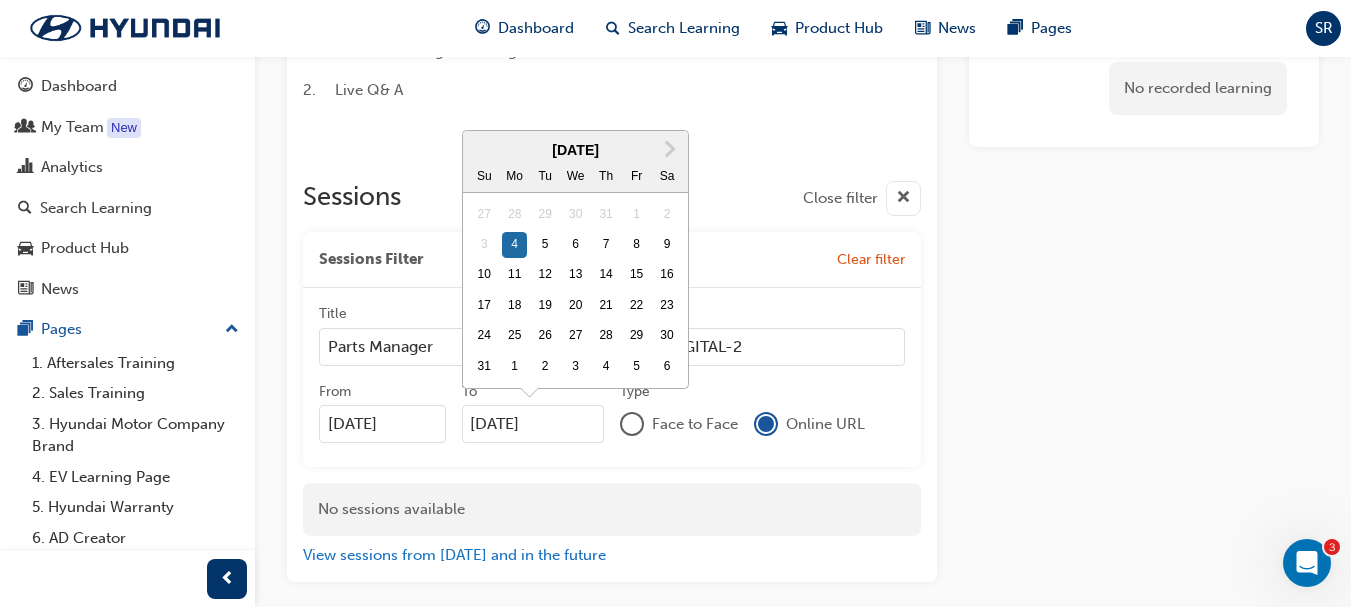 click on "No recorded learning" at bounding box center [1144, 181] 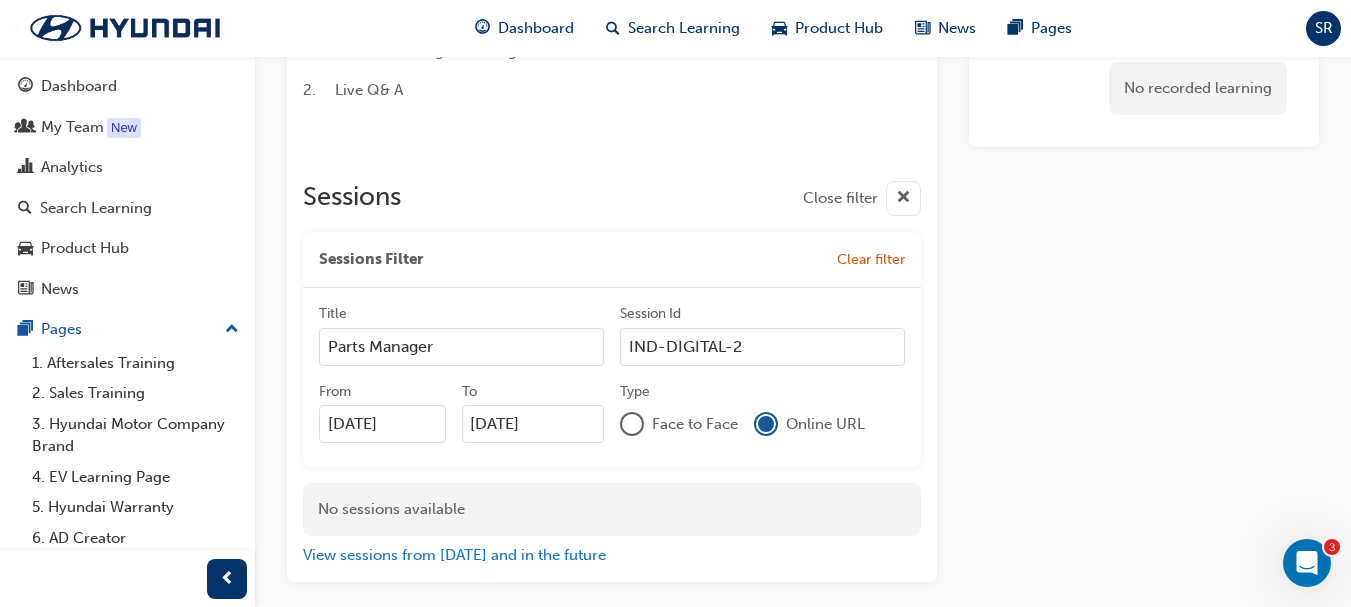 click on "Clear filter" at bounding box center (871, 259) 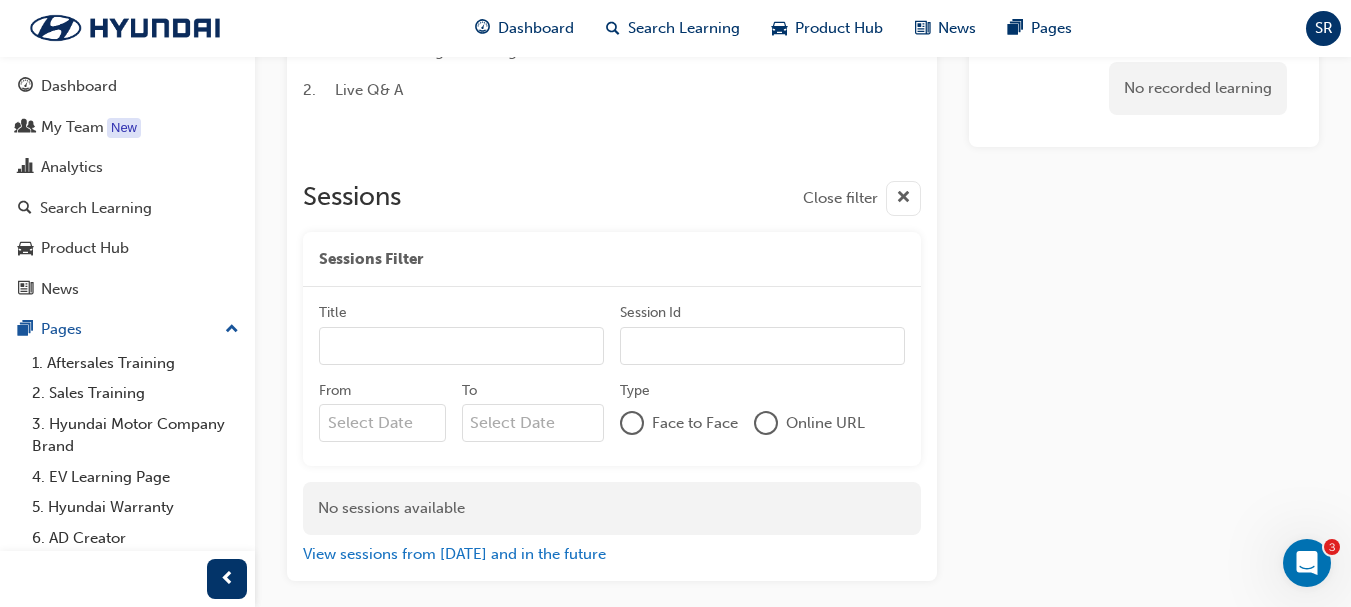 click on "Sessions Filter" at bounding box center (612, 260) 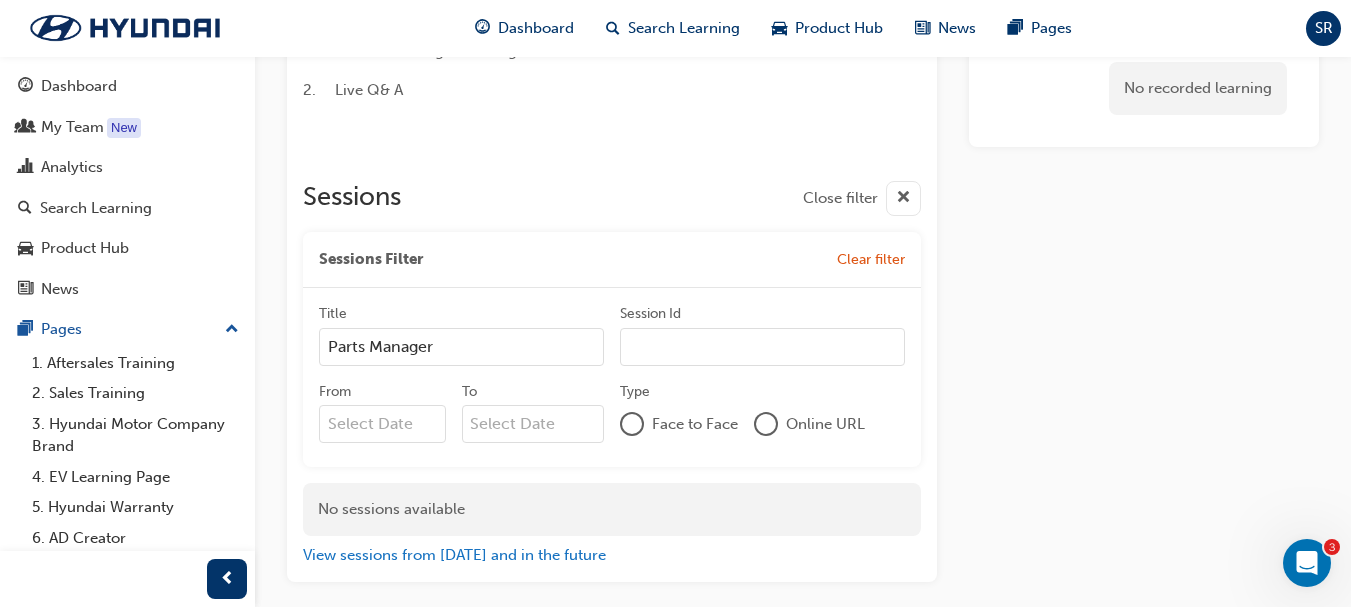 type on "Parts Manager" 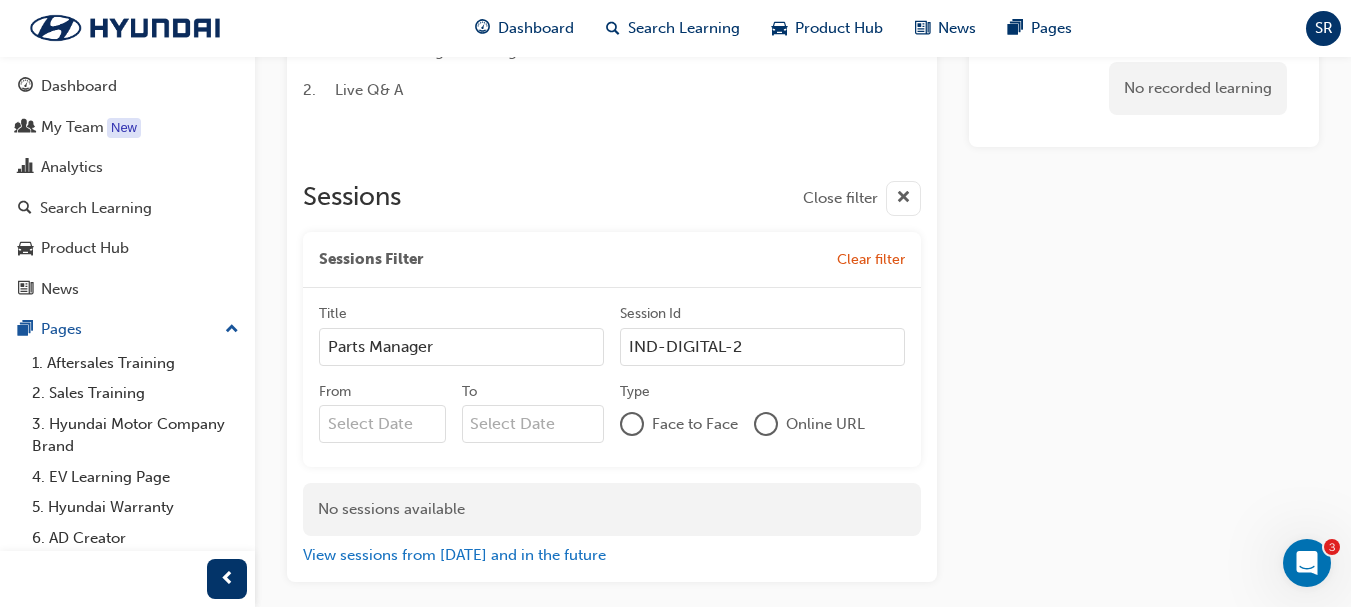 type on "IND-DIGITAL-2" 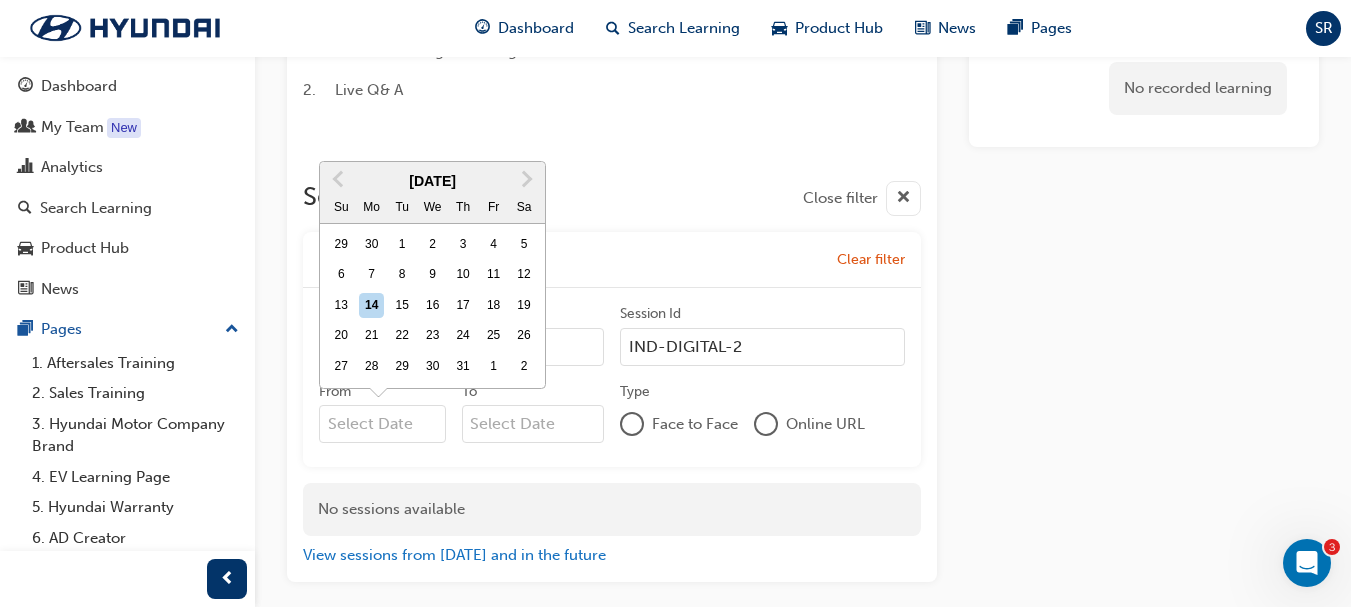 click on "From Previous Month Next Month July 2025 Su Mo Tu We Th Fr Sa 29 30 1 2 3 4 5 6 7 8 9 10 11 12 13 14 15 16 17 18 19 20 21 22 23 24 25 26 27 28 29 30 31 1 2" at bounding box center (382, 424) 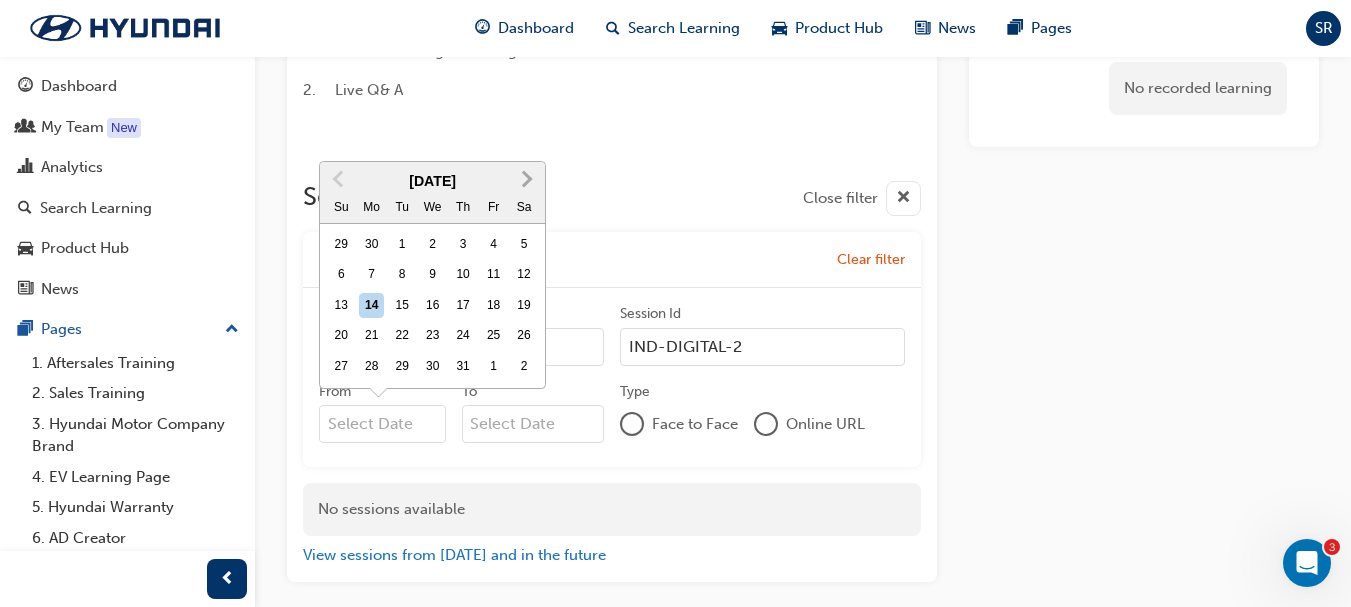 click on "Next Month" at bounding box center [527, 180] 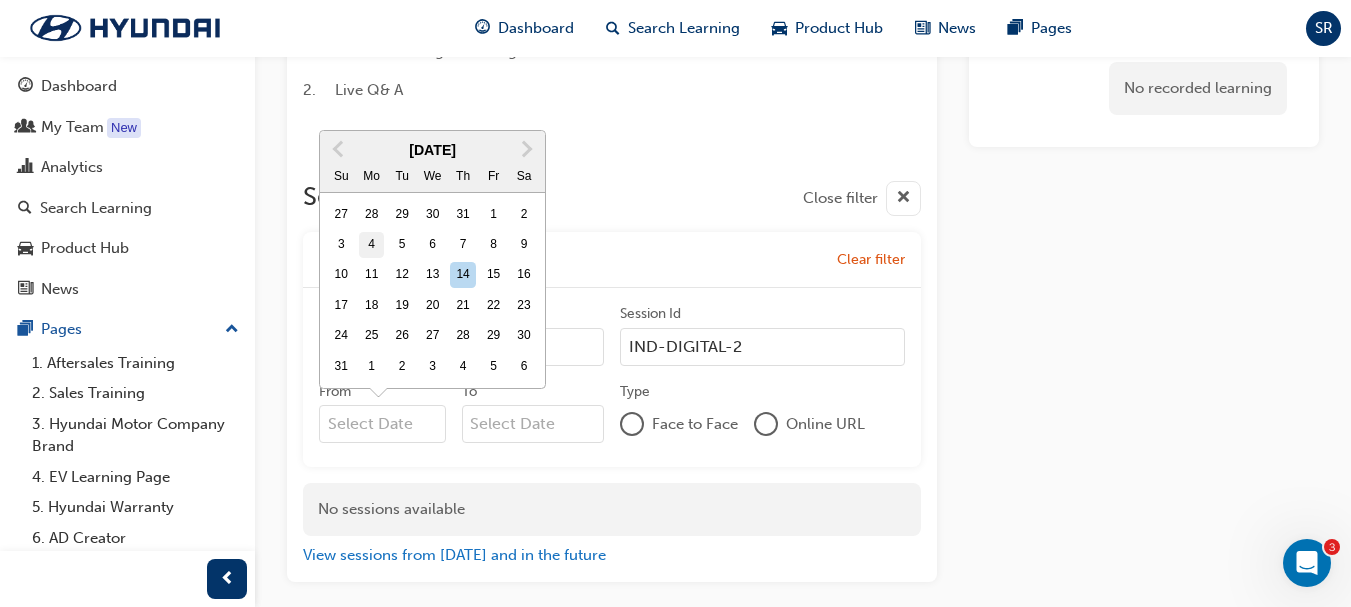 click on "4" at bounding box center [372, 245] 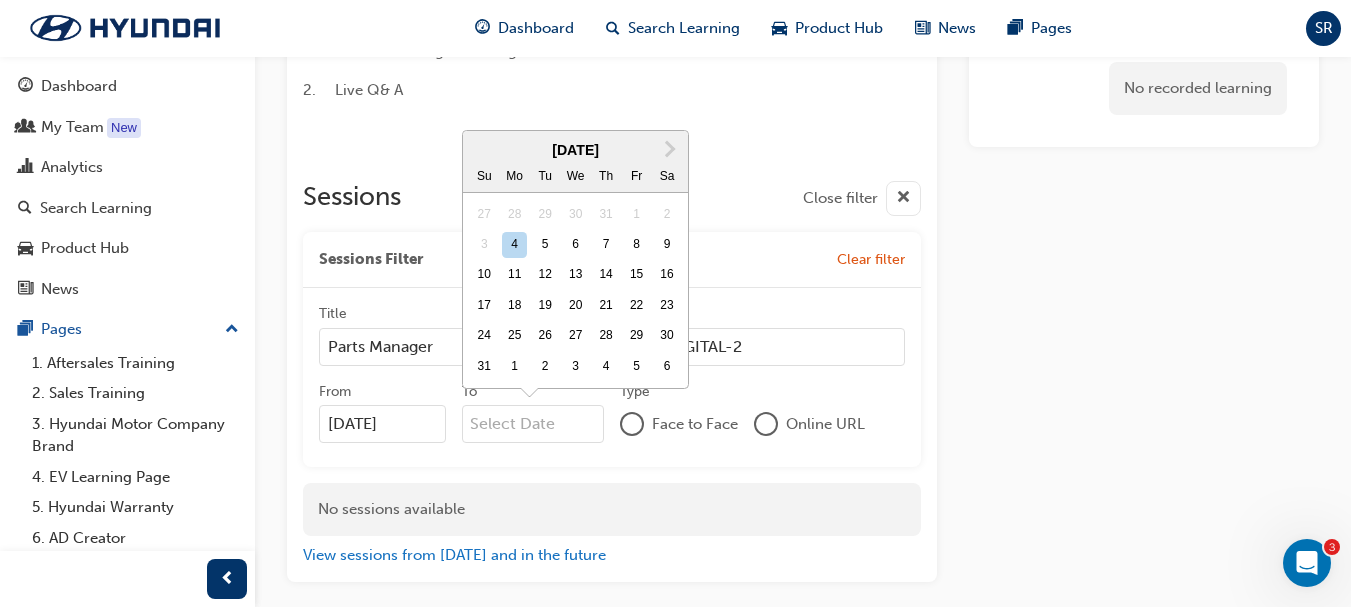 click on "To Next Month [DATE] Su Mo Tu We Th Fr Sa 27 28 29 30 31 1 2 3 4 5 6 7 8 9 10 11 12 13 14 15 16 17 18 19 20 21 22 23 24 25 26 27 28 29 30 31 1 2 3 4 5 6" at bounding box center (533, 424) 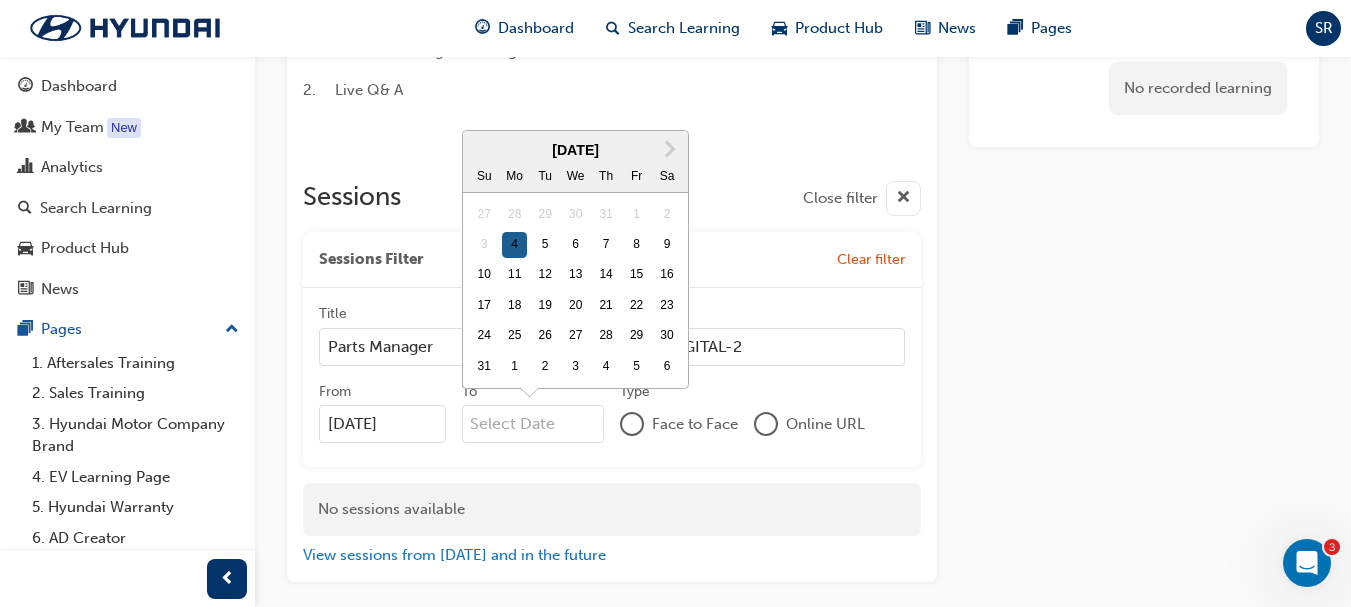 click on "4" at bounding box center (515, 245) 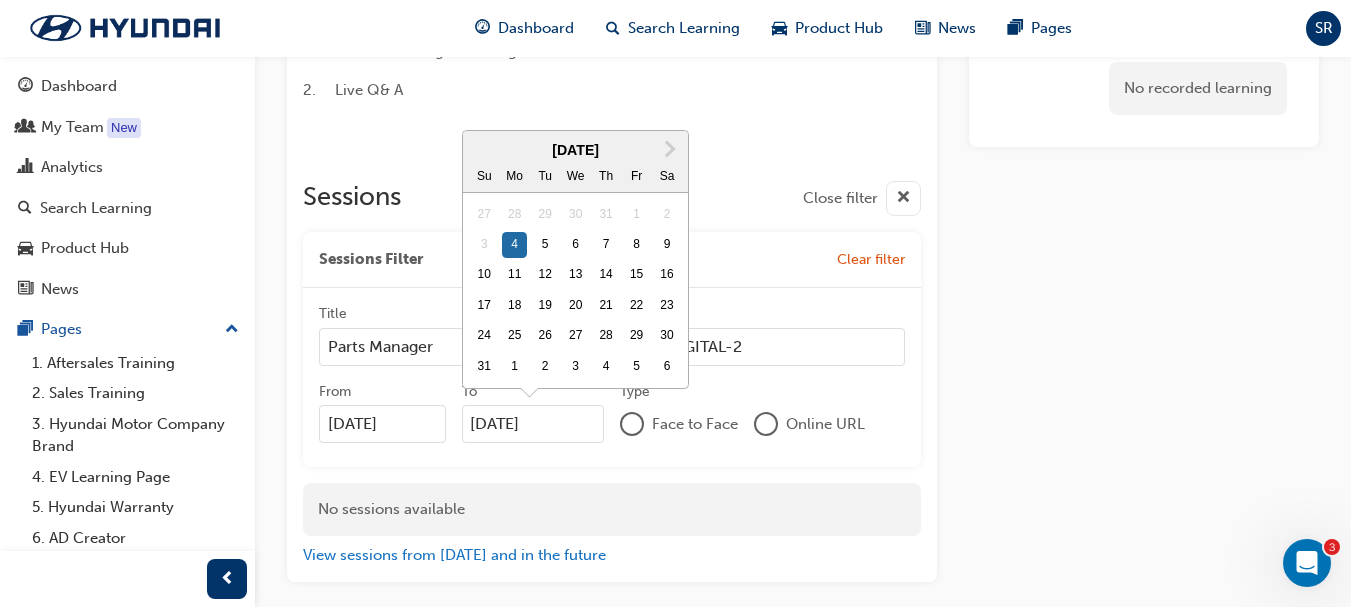 click at bounding box center [766, 424] 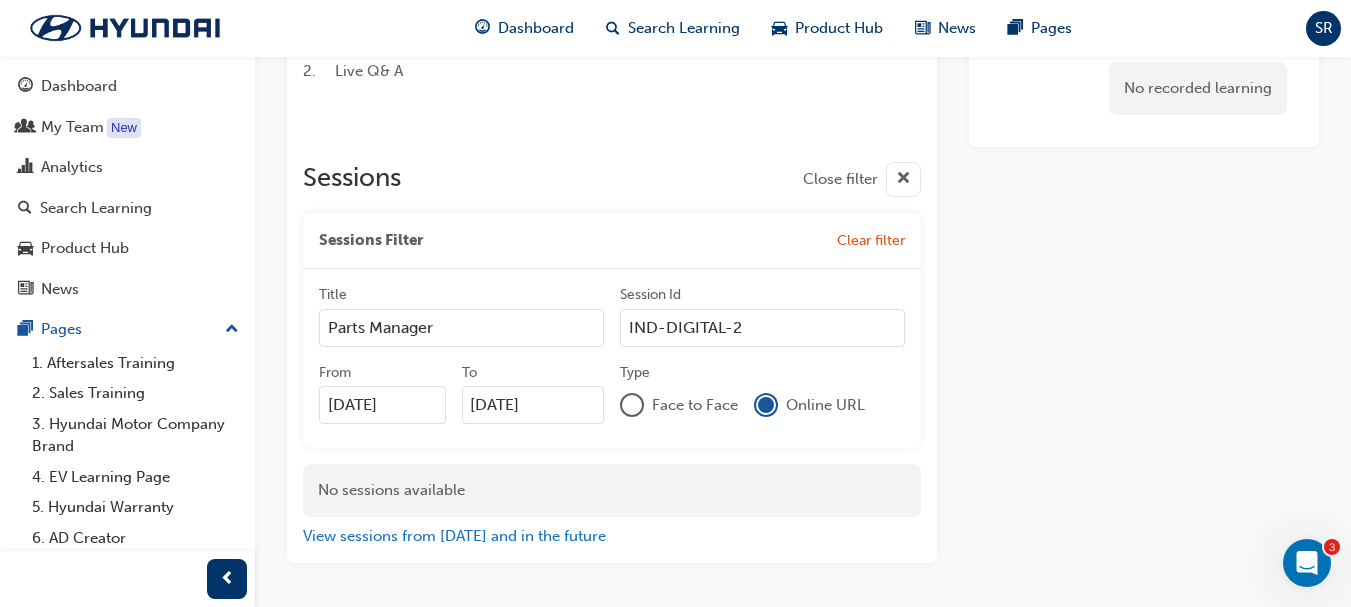 scroll, scrollTop: 389, scrollLeft: 0, axis: vertical 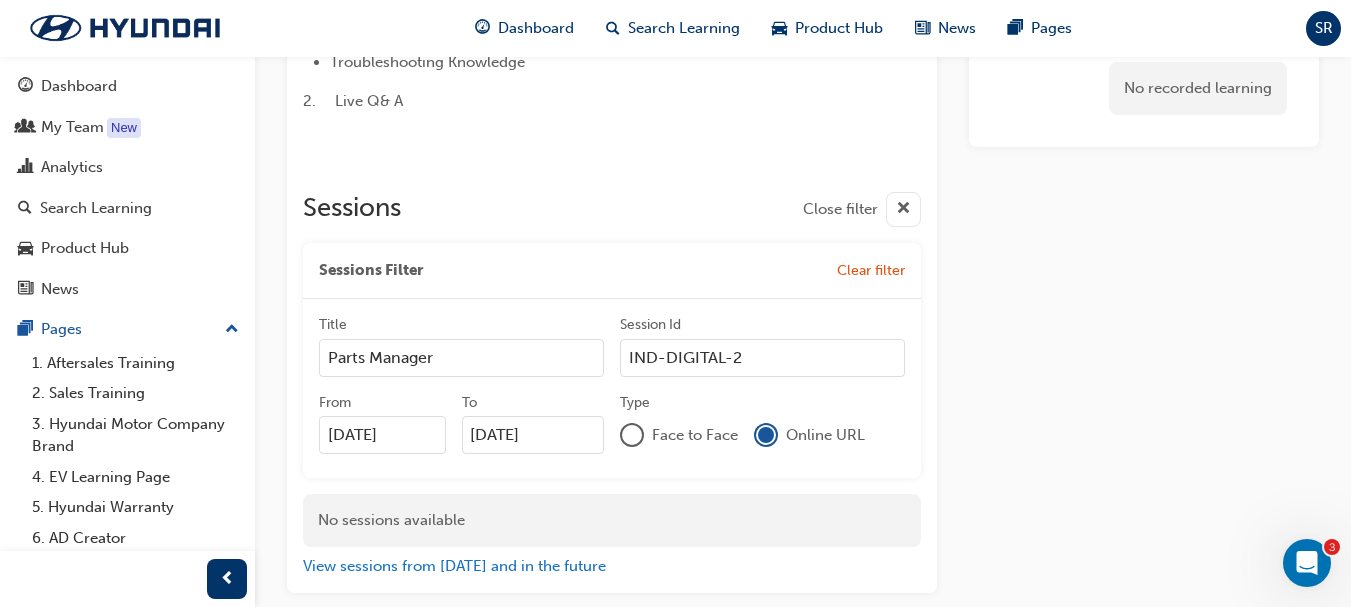 click at bounding box center (903, 209) 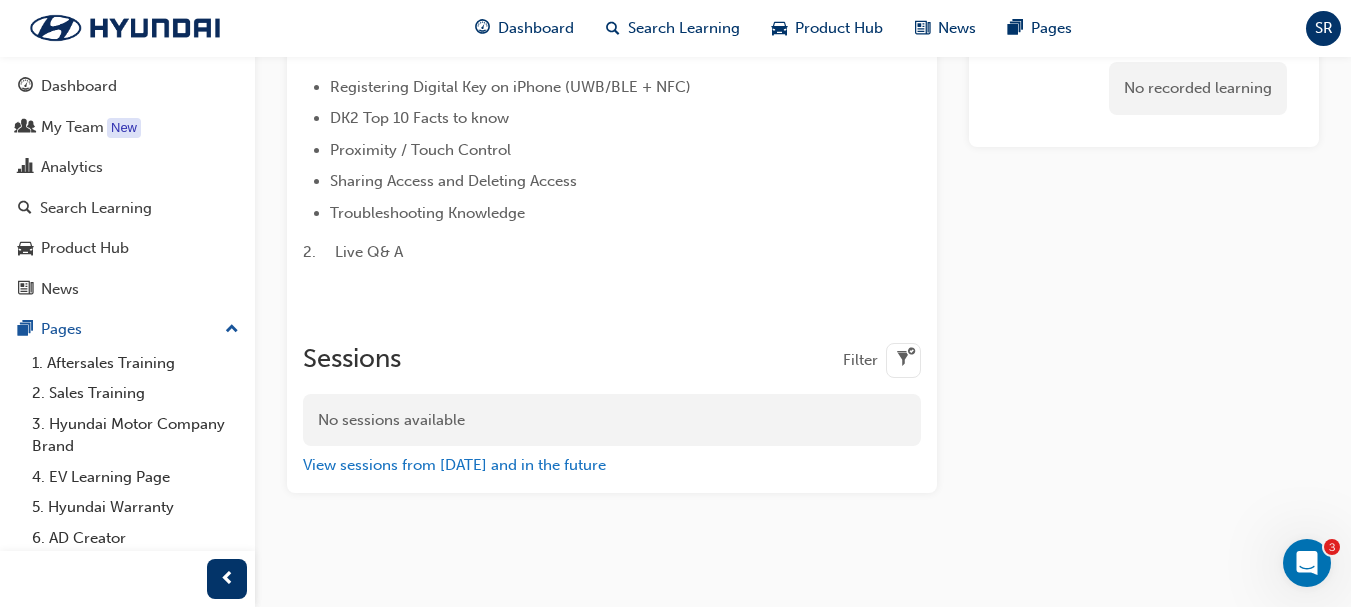 click on "Filter" at bounding box center [882, 360] 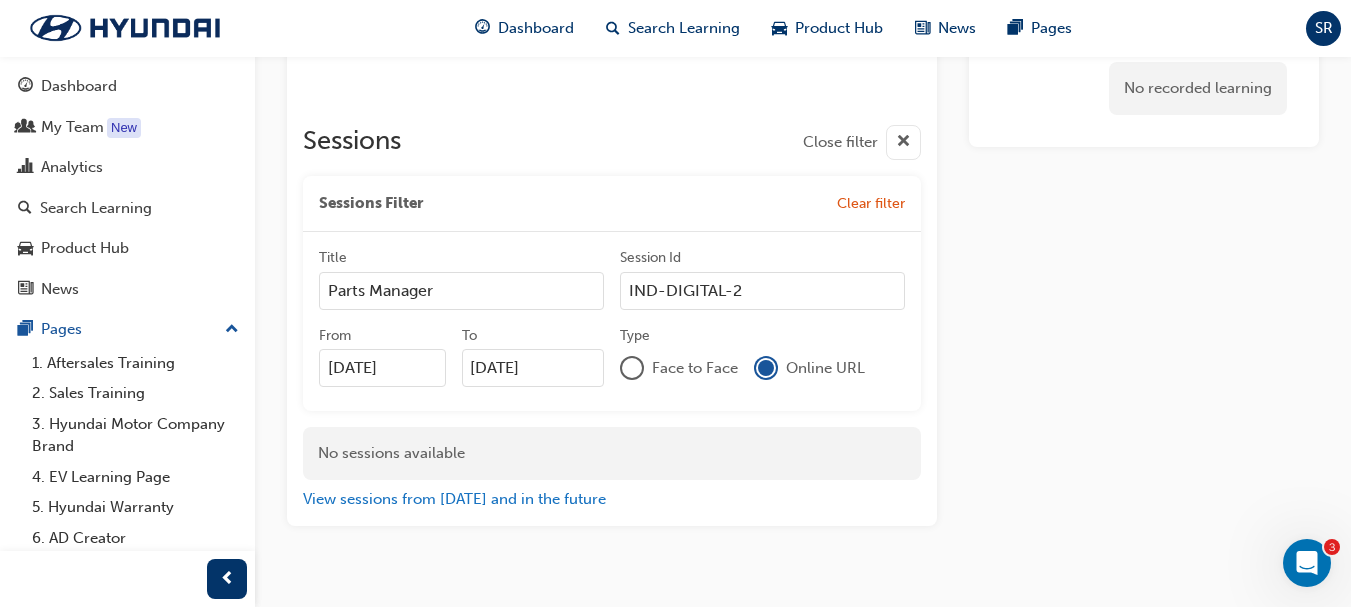 scroll, scrollTop: 489, scrollLeft: 0, axis: vertical 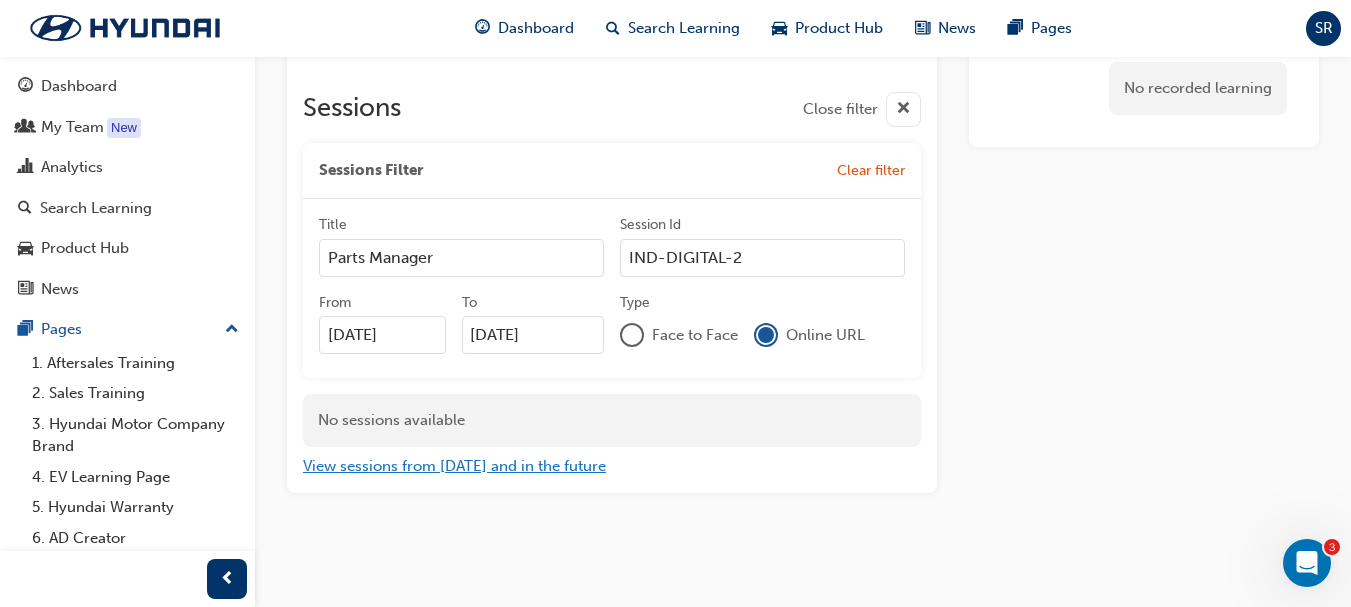 click on "View sessions from today and in the future" at bounding box center (454, 466) 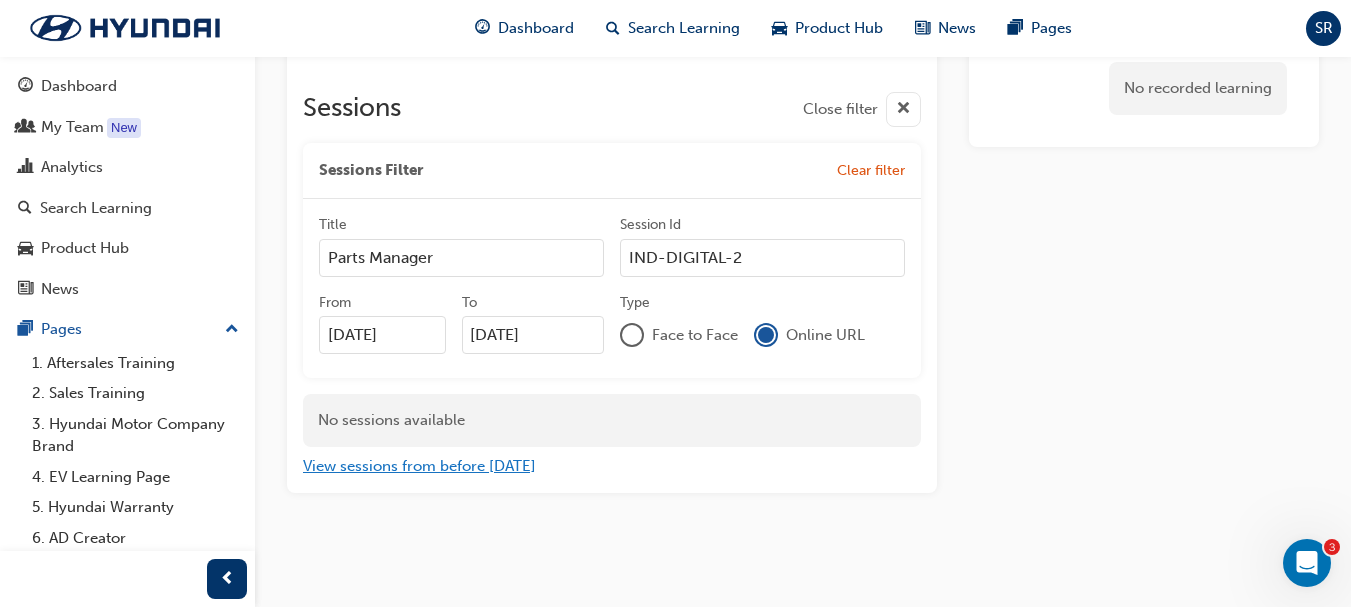 click on "View sessions from before [DATE]" at bounding box center (419, 466) 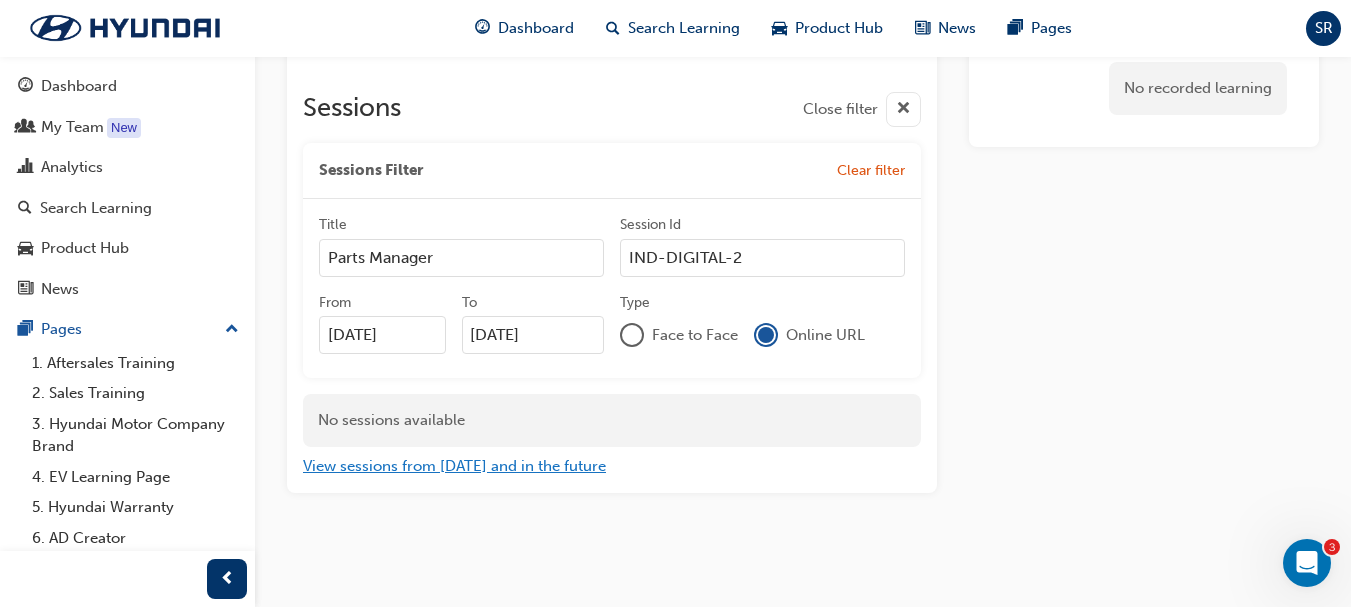 click on "View sessions from today and in the future" at bounding box center [454, 466] 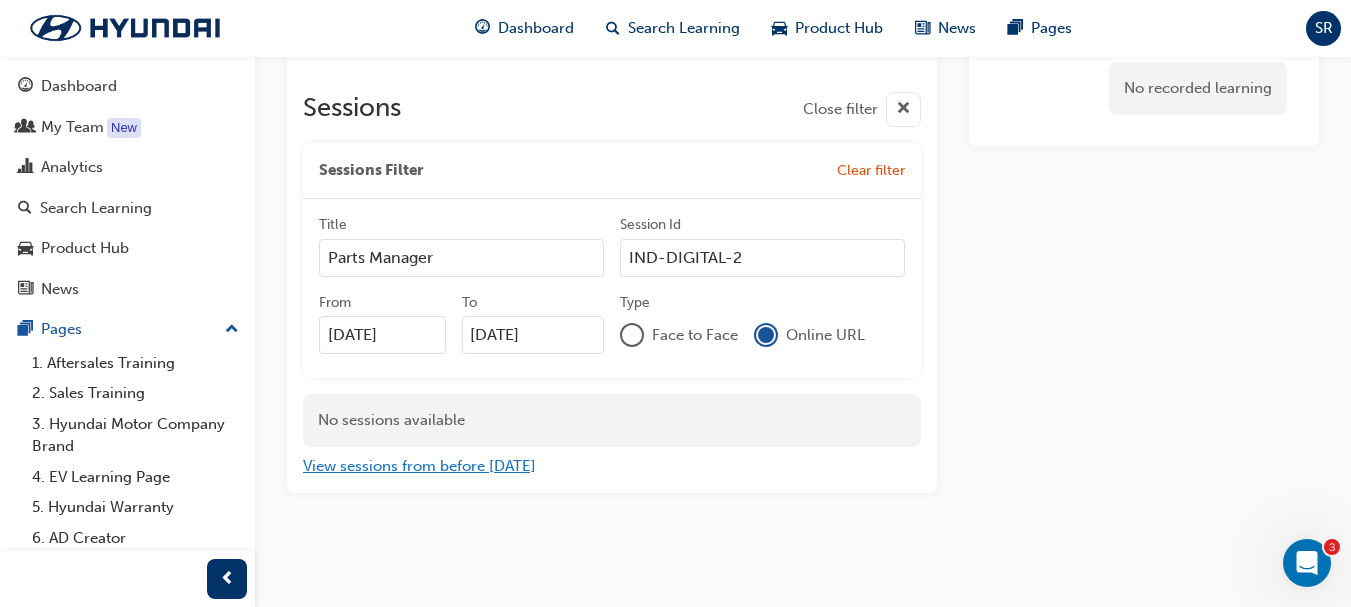 click on "View sessions from before [DATE]" at bounding box center (419, 466) 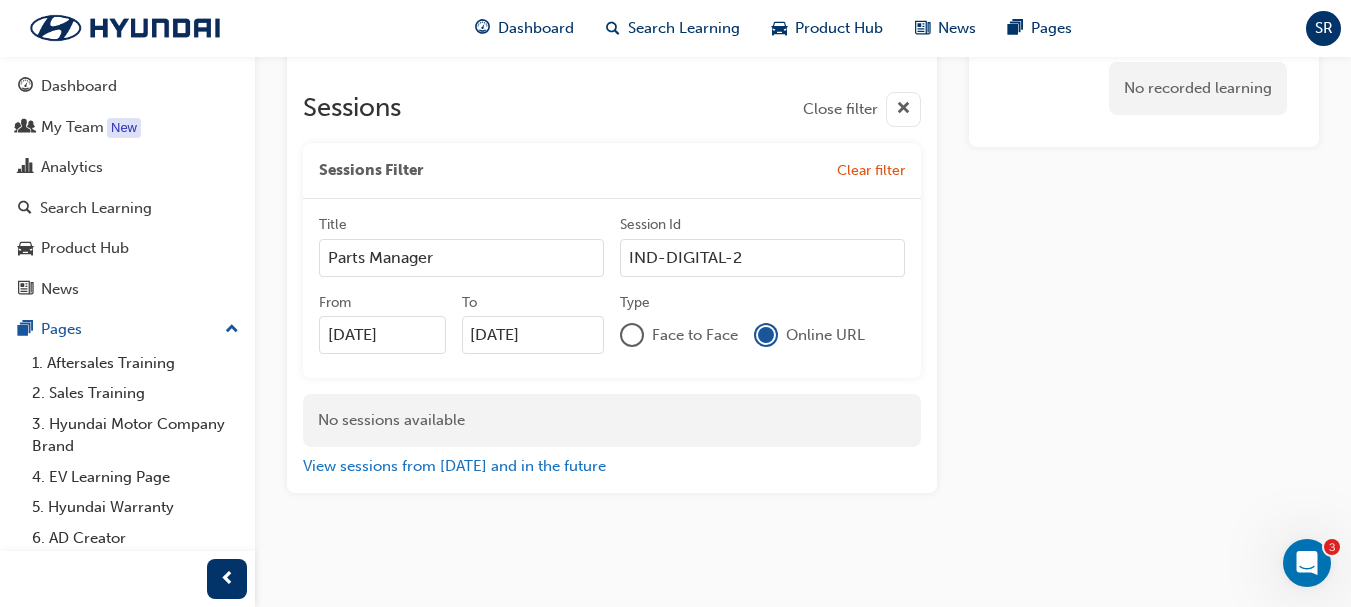 click on "View sessions from today and in the future" at bounding box center [612, 462] 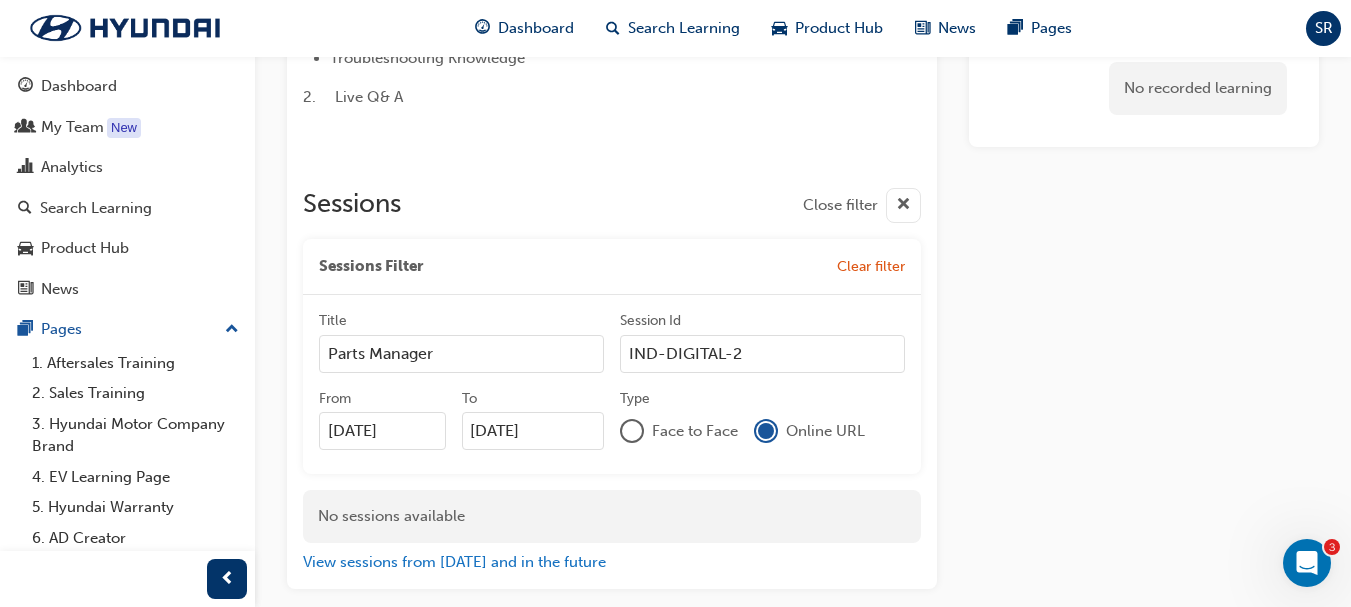 scroll, scrollTop: 0, scrollLeft: 0, axis: both 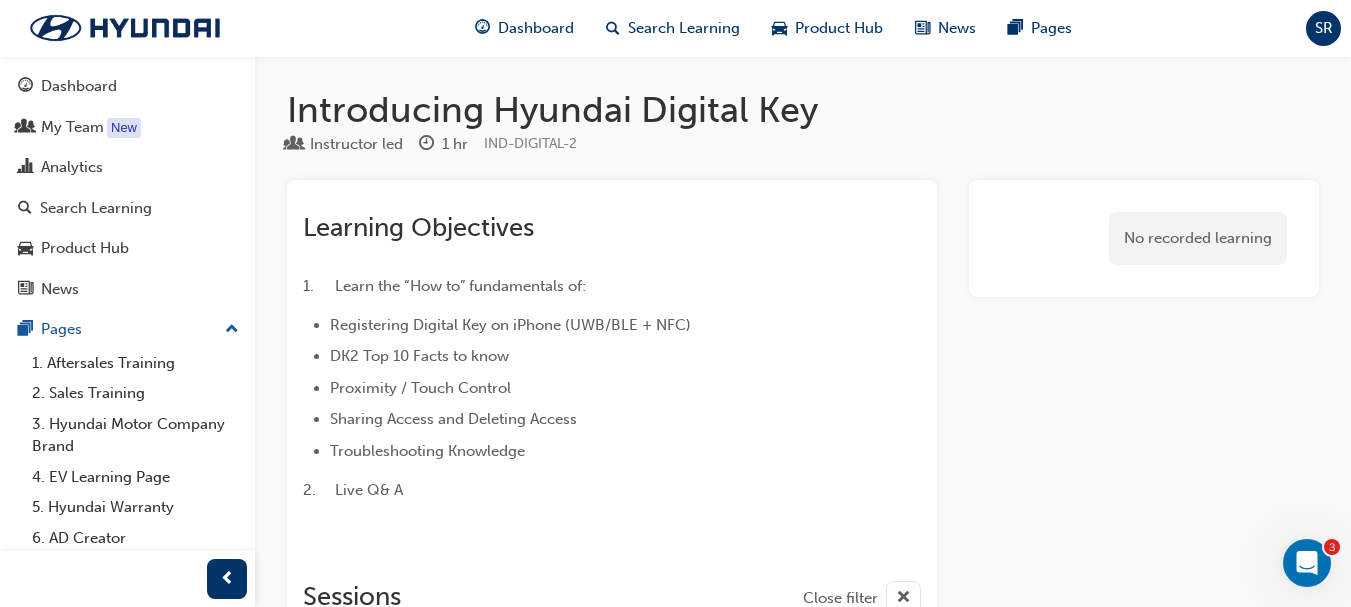 click on "SR" at bounding box center (1324, 28) 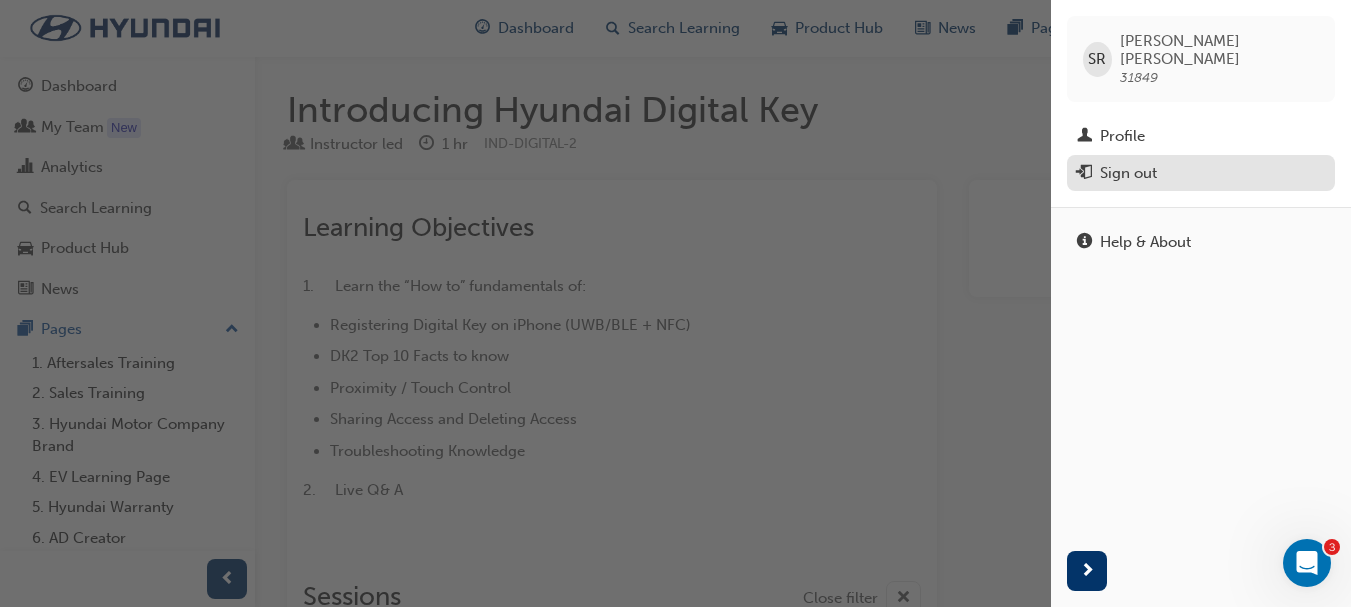 click on "Sign out" at bounding box center [1128, 173] 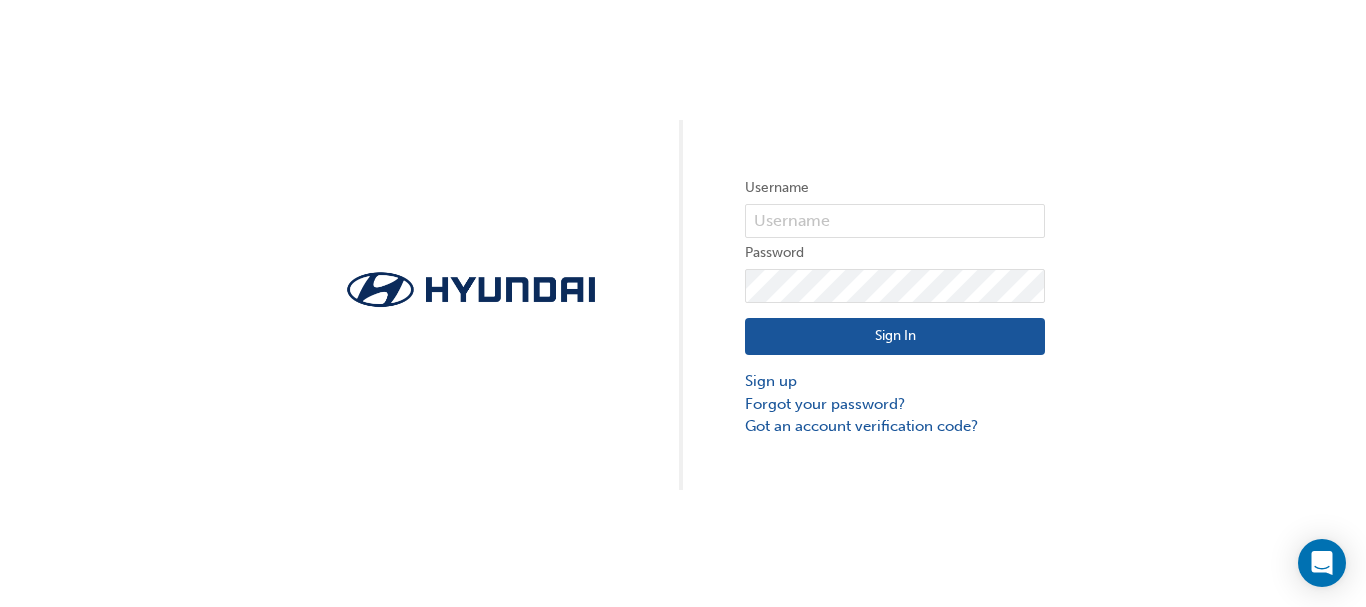 scroll, scrollTop: 0, scrollLeft: 0, axis: both 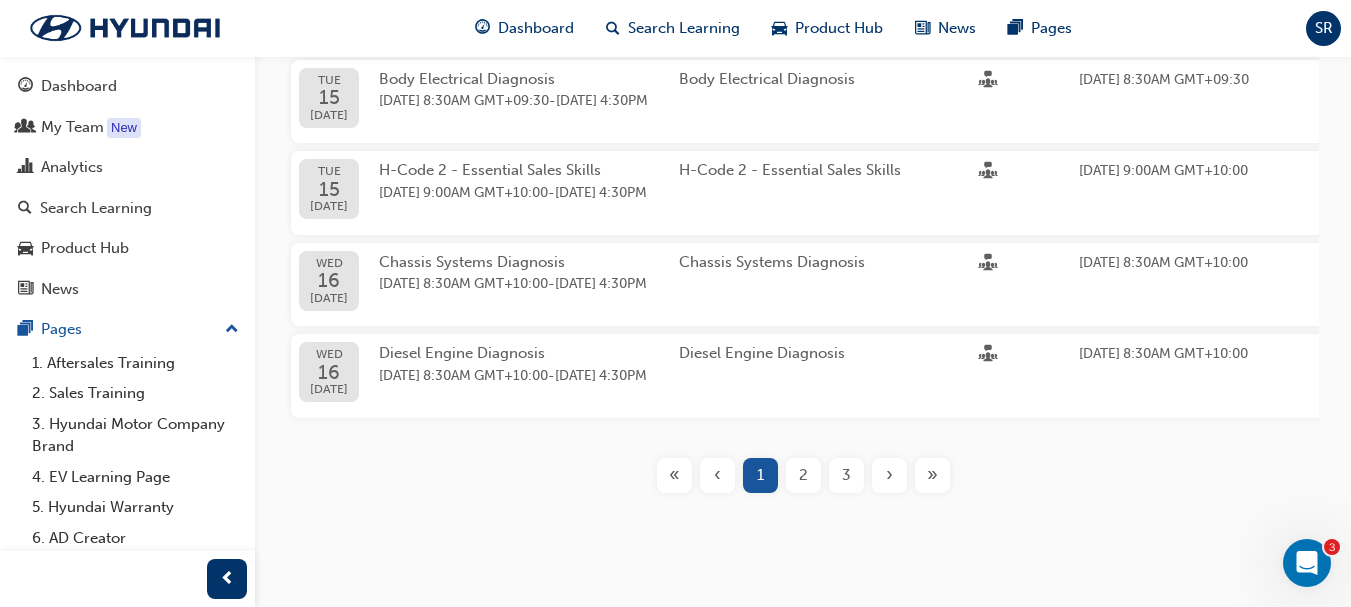 drag, startPoint x: 803, startPoint y: 474, endPoint x: 795, endPoint y: 465, distance: 12.0415945 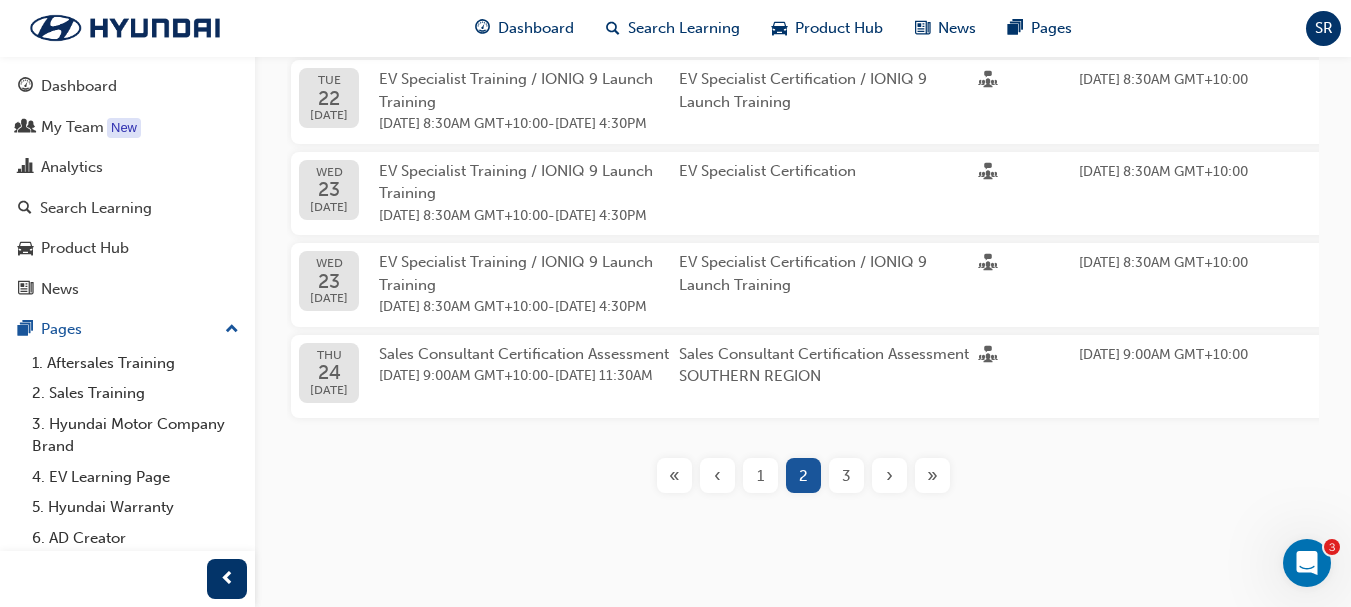 scroll, scrollTop: 857, scrollLeft: 0, axis: vertical 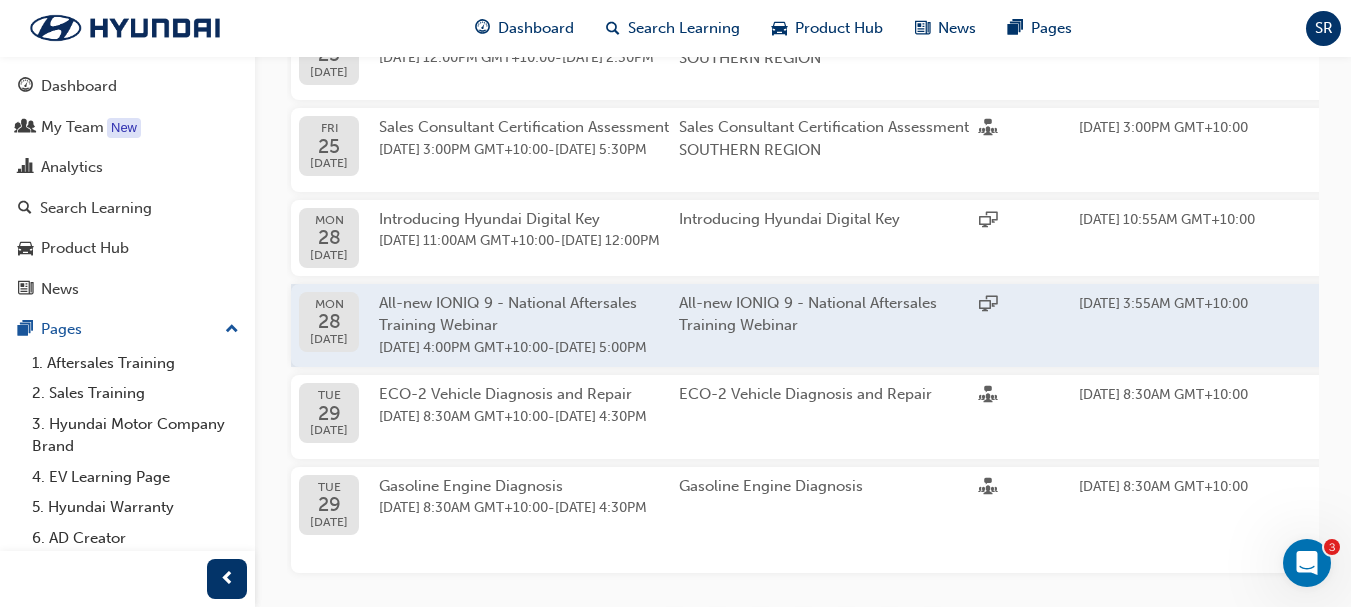 click on "All-new IONIQ 9 - National Aftersales Training Webinar" at bounding box center (508, 314) 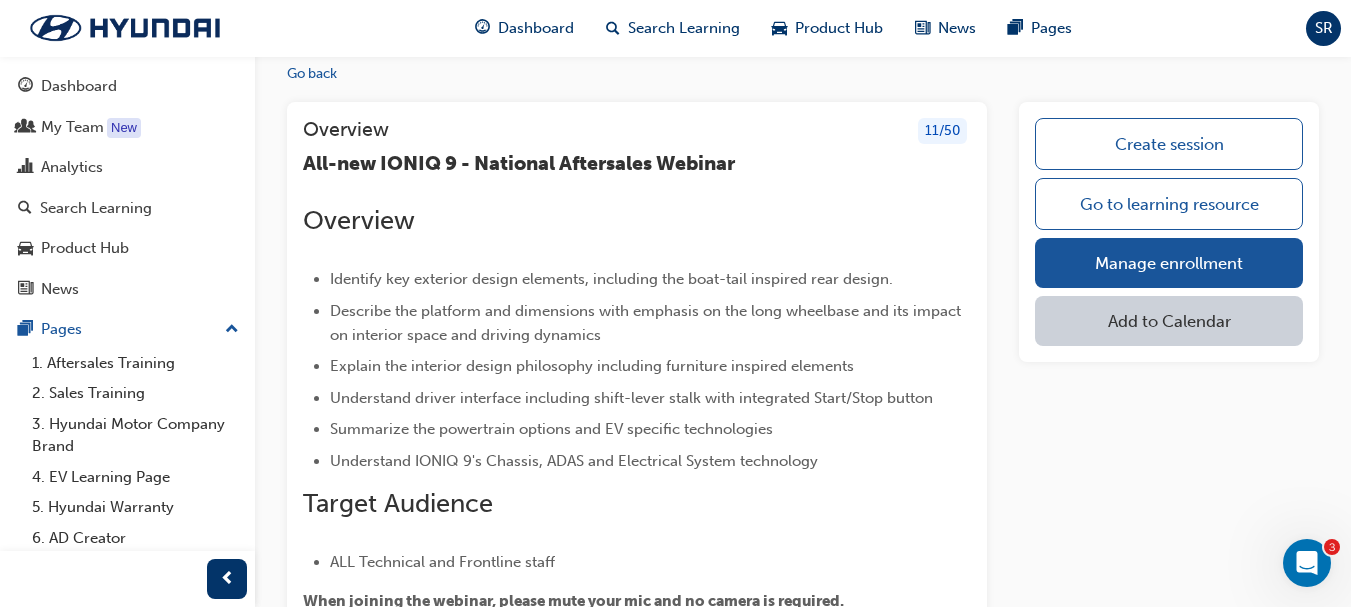 scroll, scrollTop: 106, scrollLeft: 0, axis: vertical 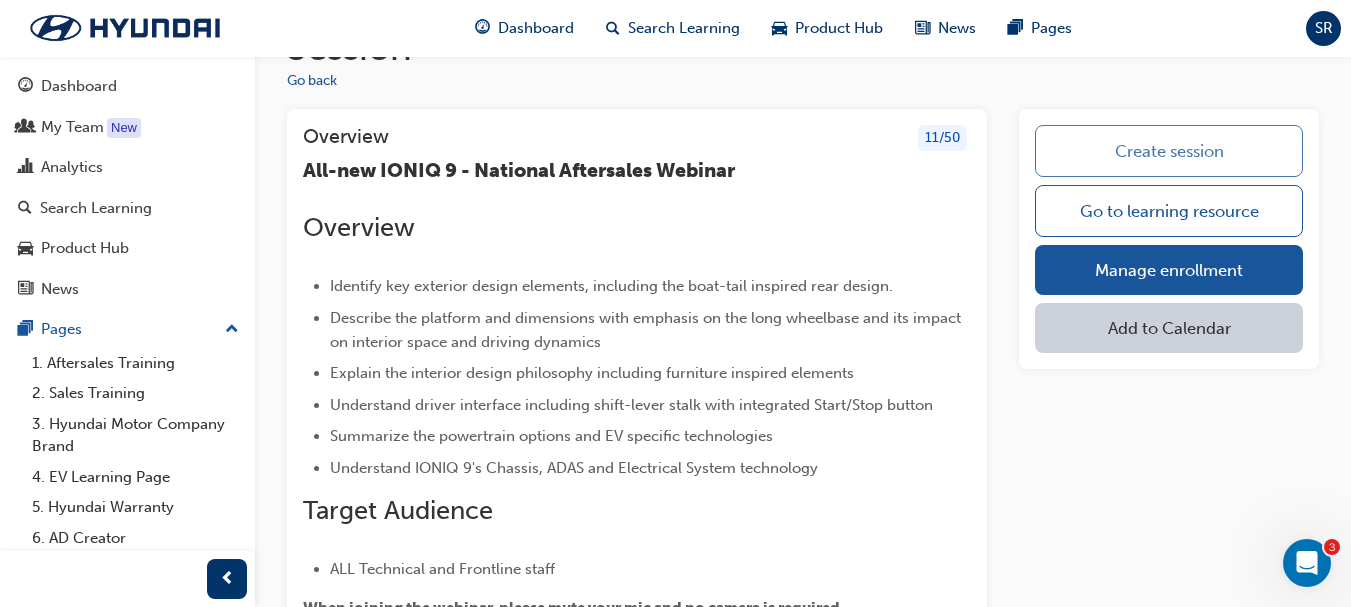 click on "Create session" at bounding box center [1169, 151] 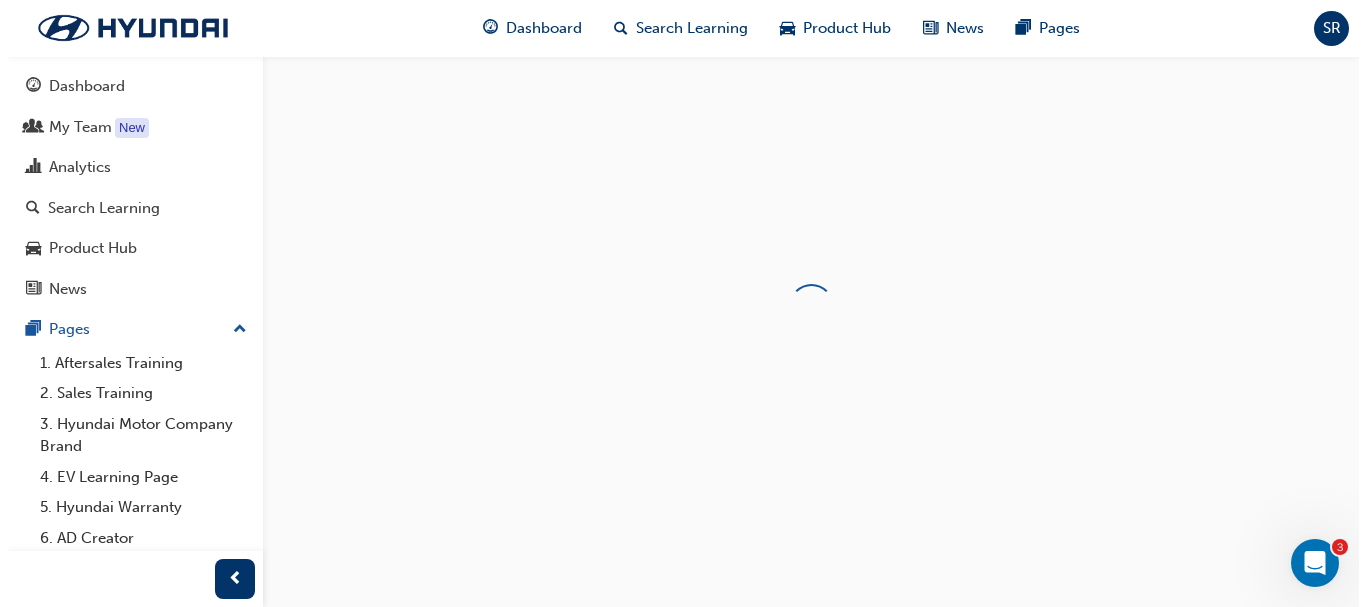 scroll, scrollTop: 0, scrollLeft: 0, axis: both 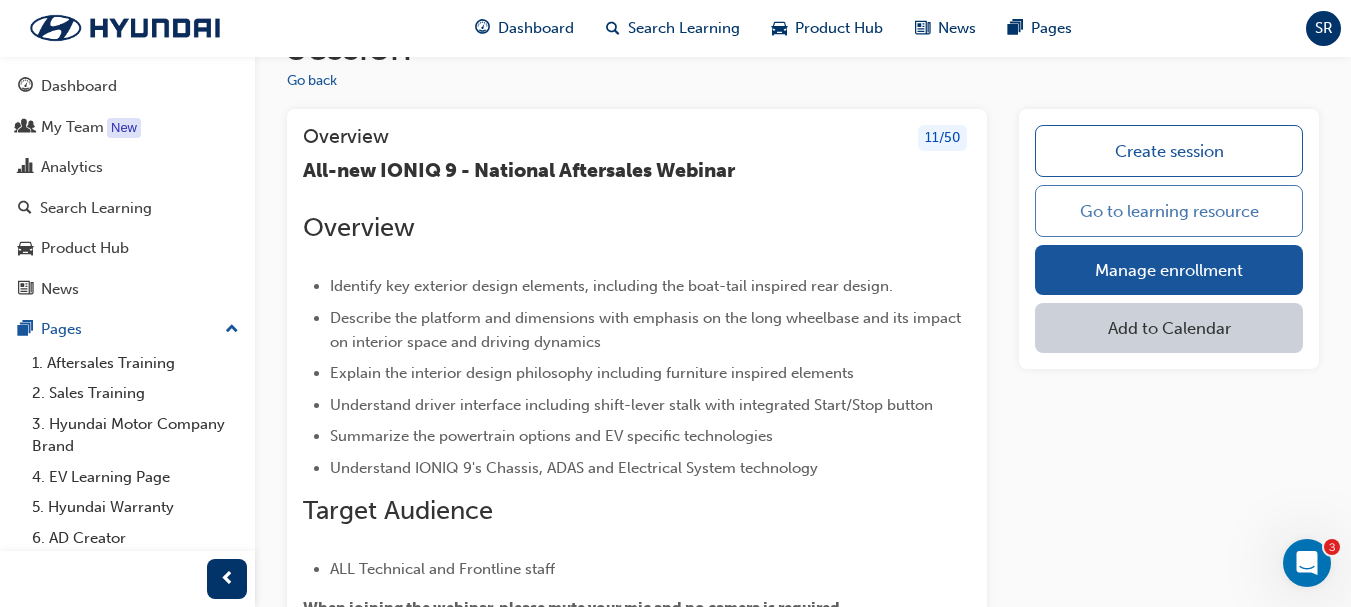 click on "Go to learning resource" at bounding box center (1169, 211) 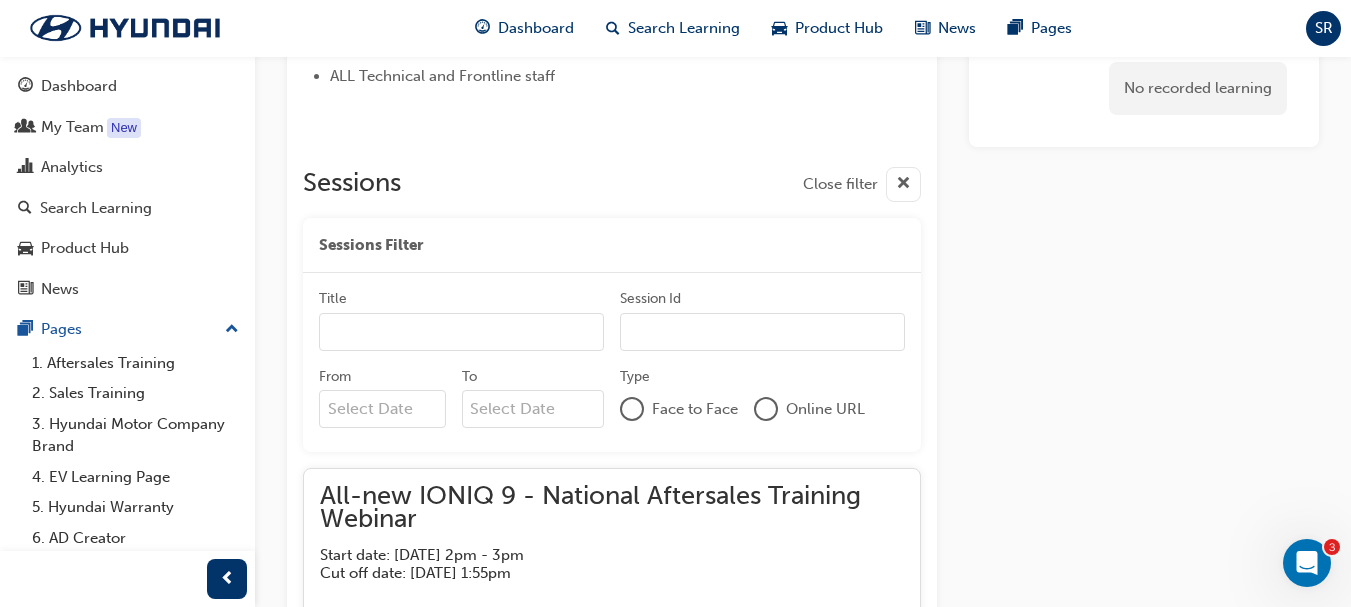 scroll, scrollTop: 592, scrollLeft: 0, axis: vertical 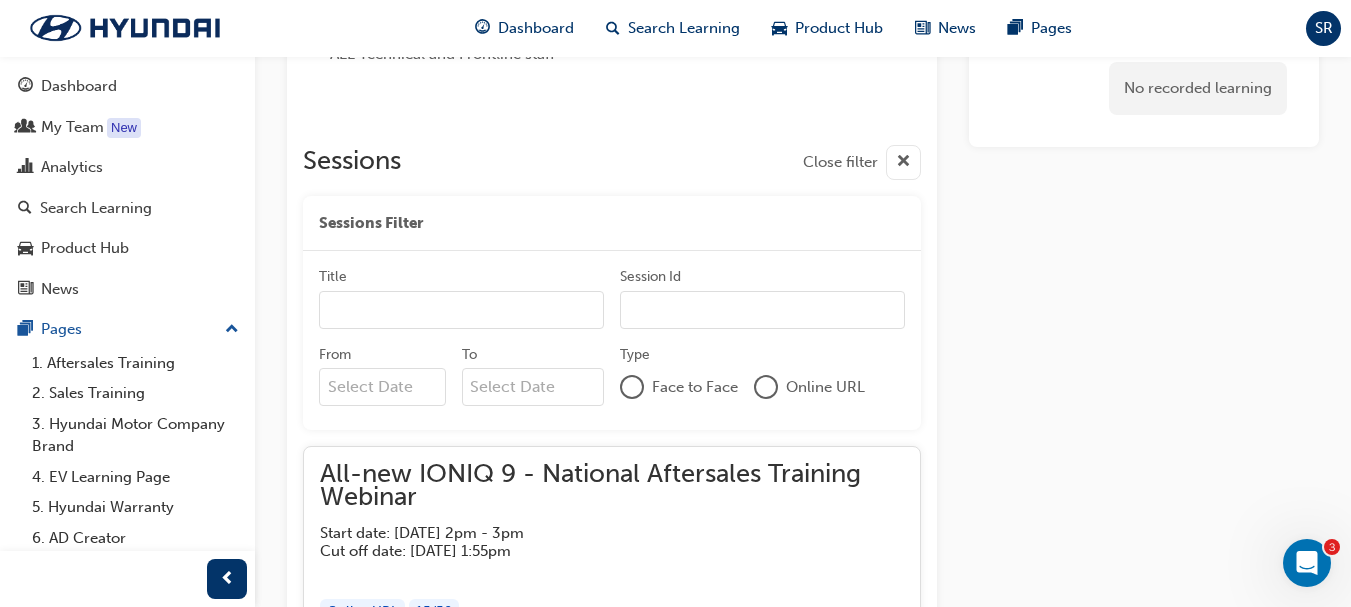 click on "Title" at bounding box center (461, 310) 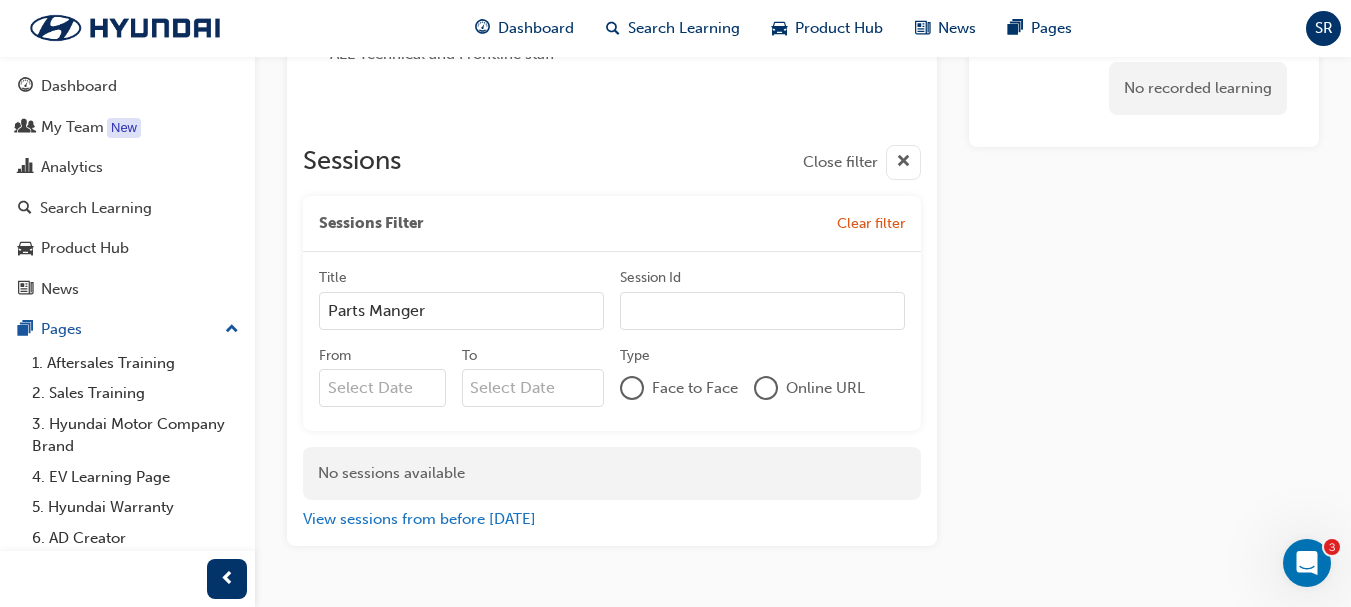 drag, startPoint x: 407, startPoint y: 318, endPoint x: 418, endPoint y: 306, distance: 16.27882 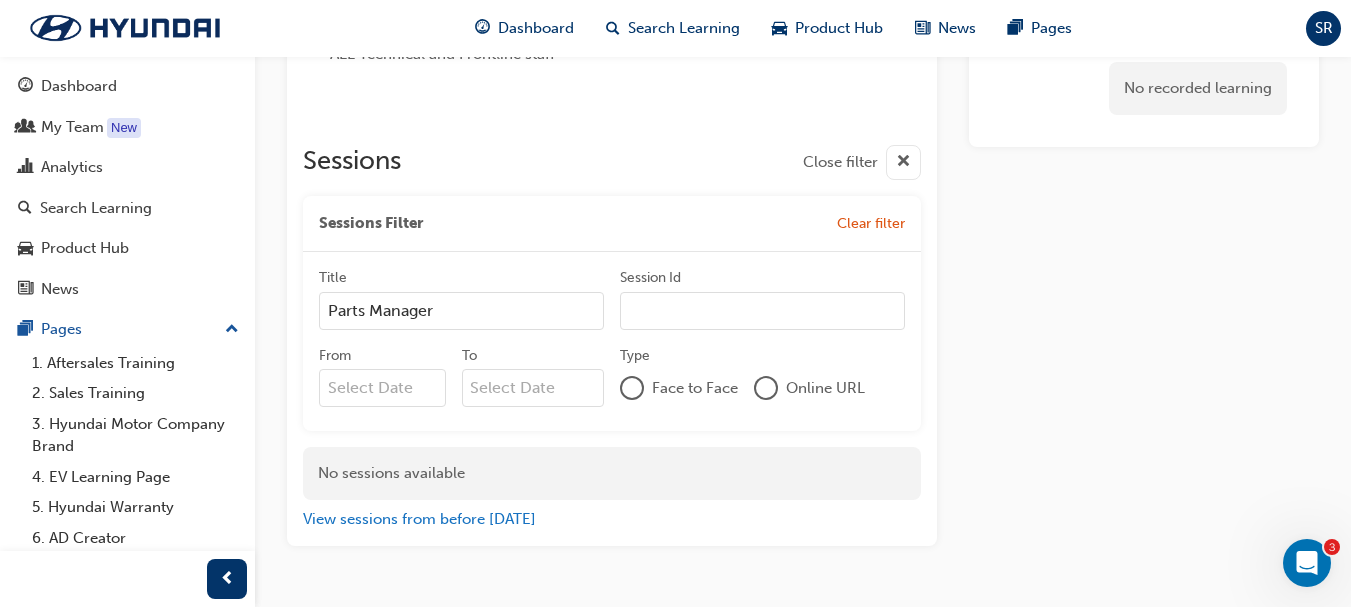 type on "Parts Manager" 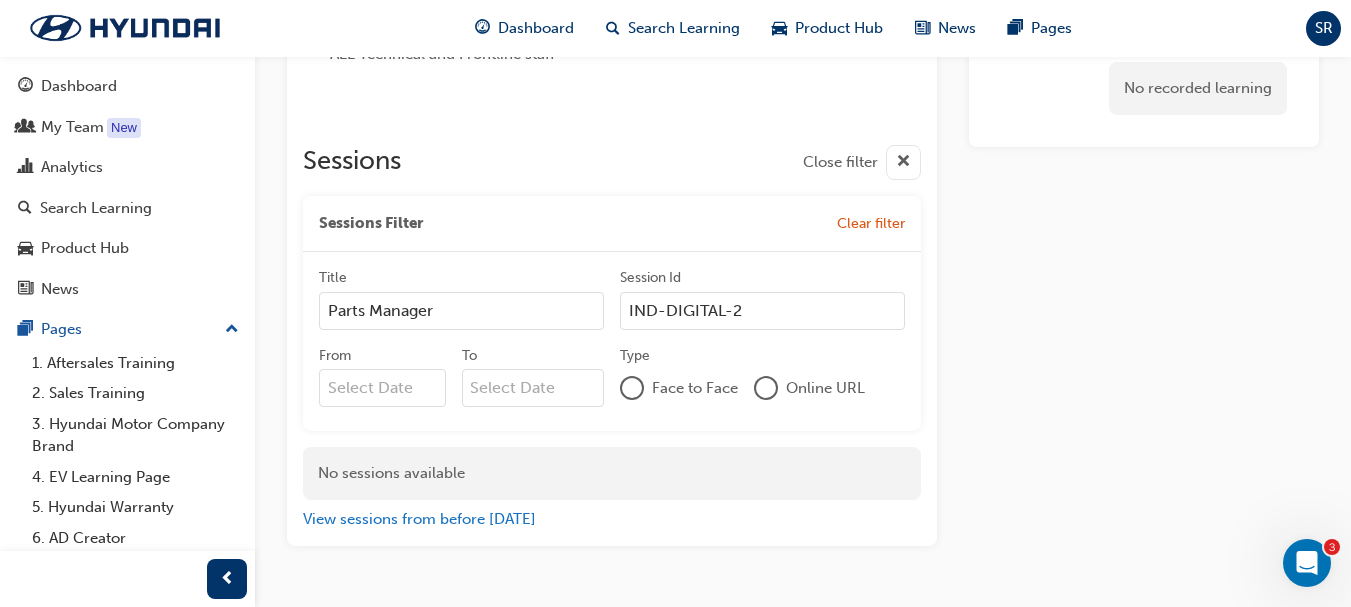type on "IND-DIGITAL-2" 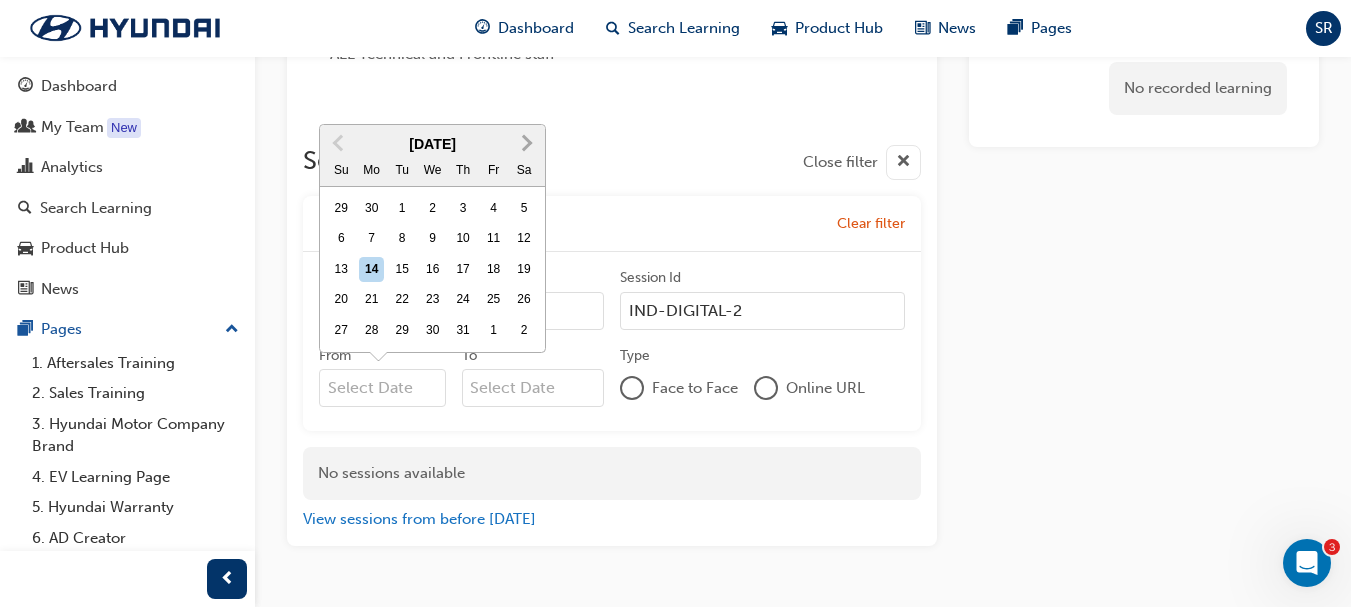click on "Next Month" at bounding box center (527, 143) 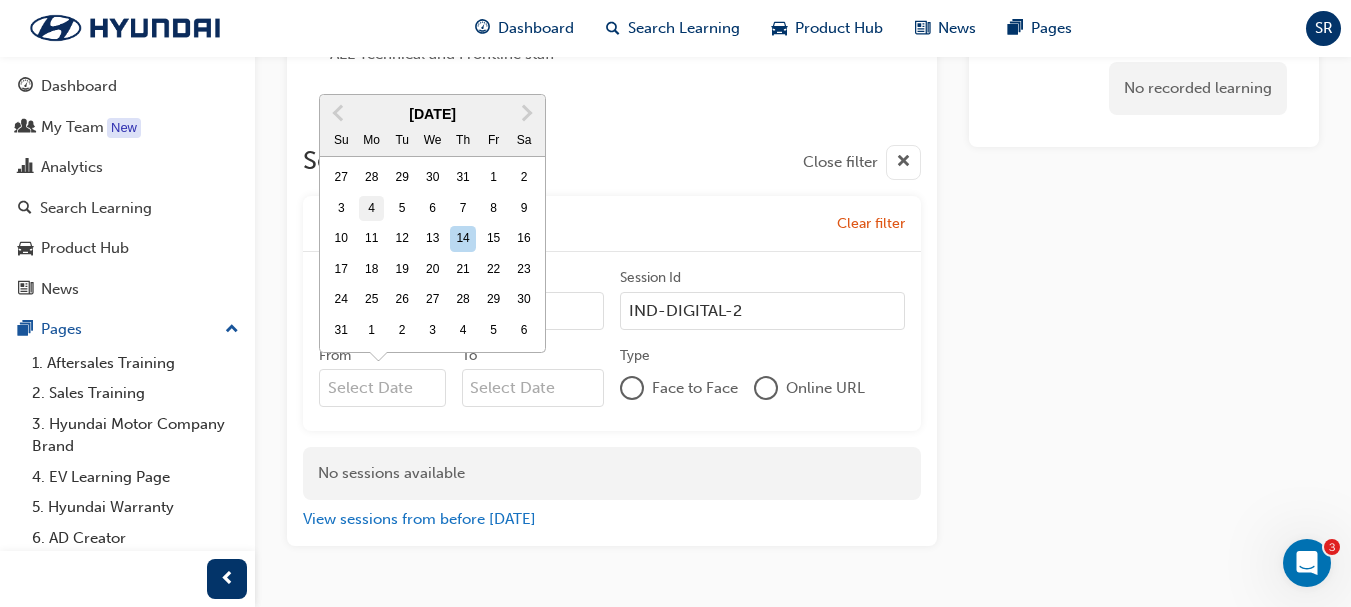 click on "4" at bounding box center (372, 209) 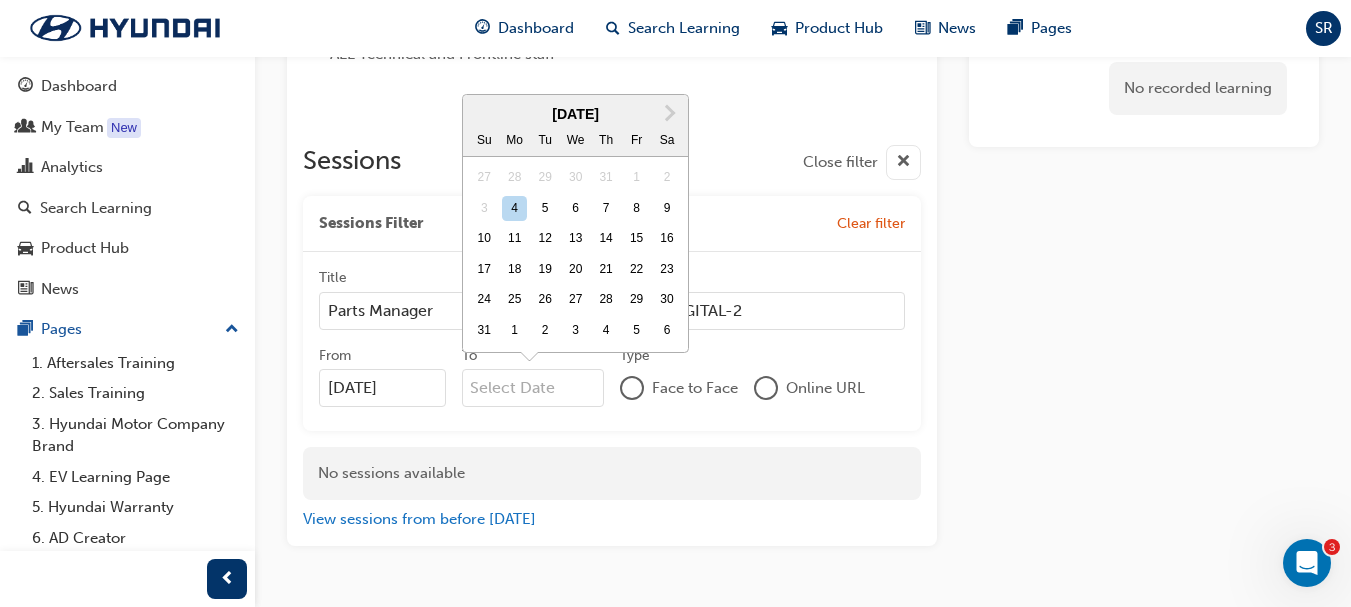 click on "To Next Month [DATE] Su Mo Tu We Th Fr Sa 27 28 29 30 31 1 2 3 4 5 6 7 8 9 10 11 12 13 14 15 16 17 18 19 20 21 22 23 24 25 26 27 28 29 30 31 1 2 3 4 5 6" at bounding box center [533, 388] 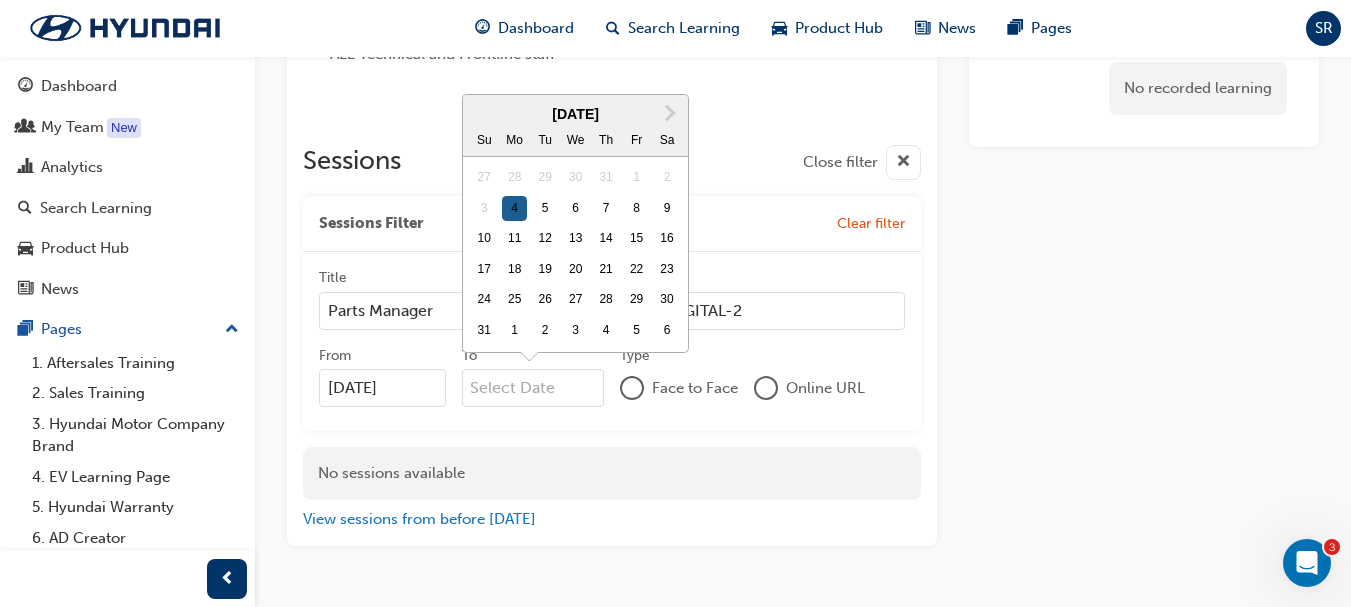 click on "4" at bounding box center [515, 209] 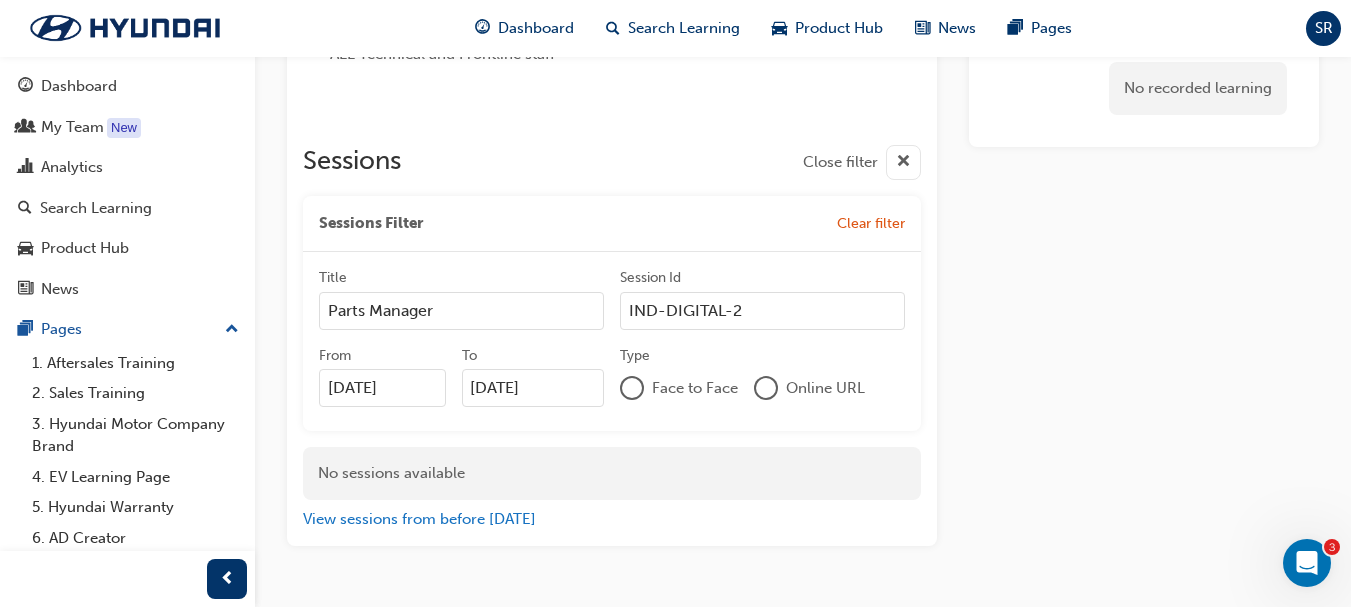 click at bounding box center (766, 388) 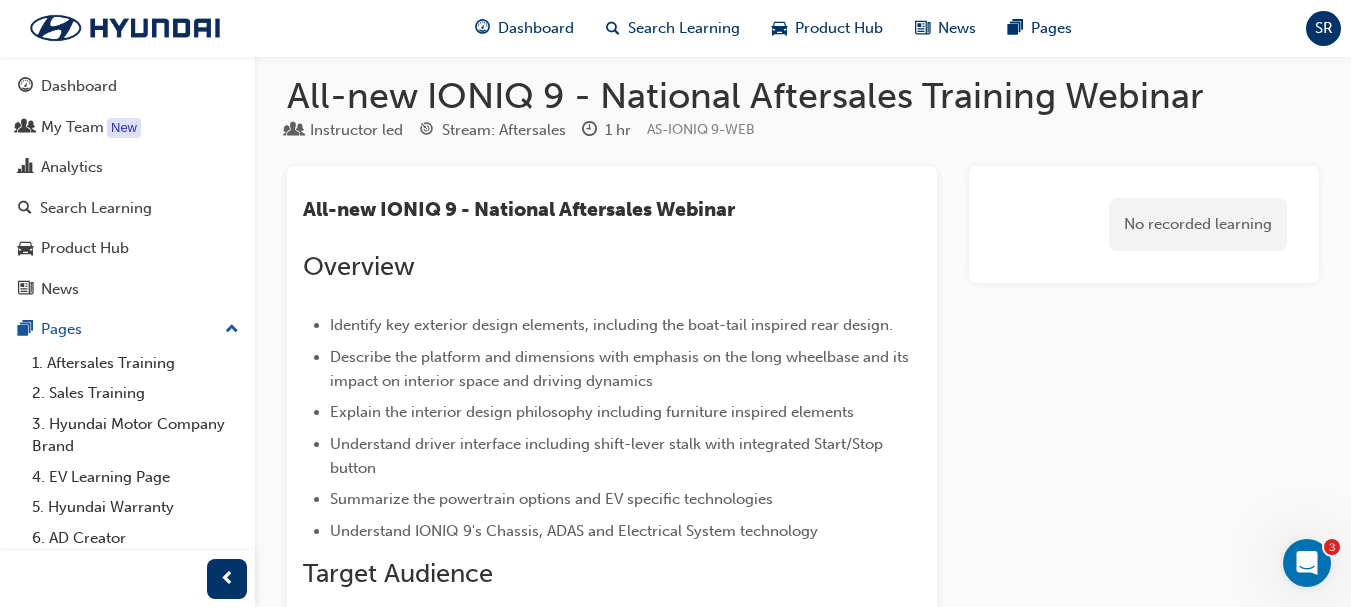 scroll, scrollTop: 0, scrollLeft: 0, axis: both 